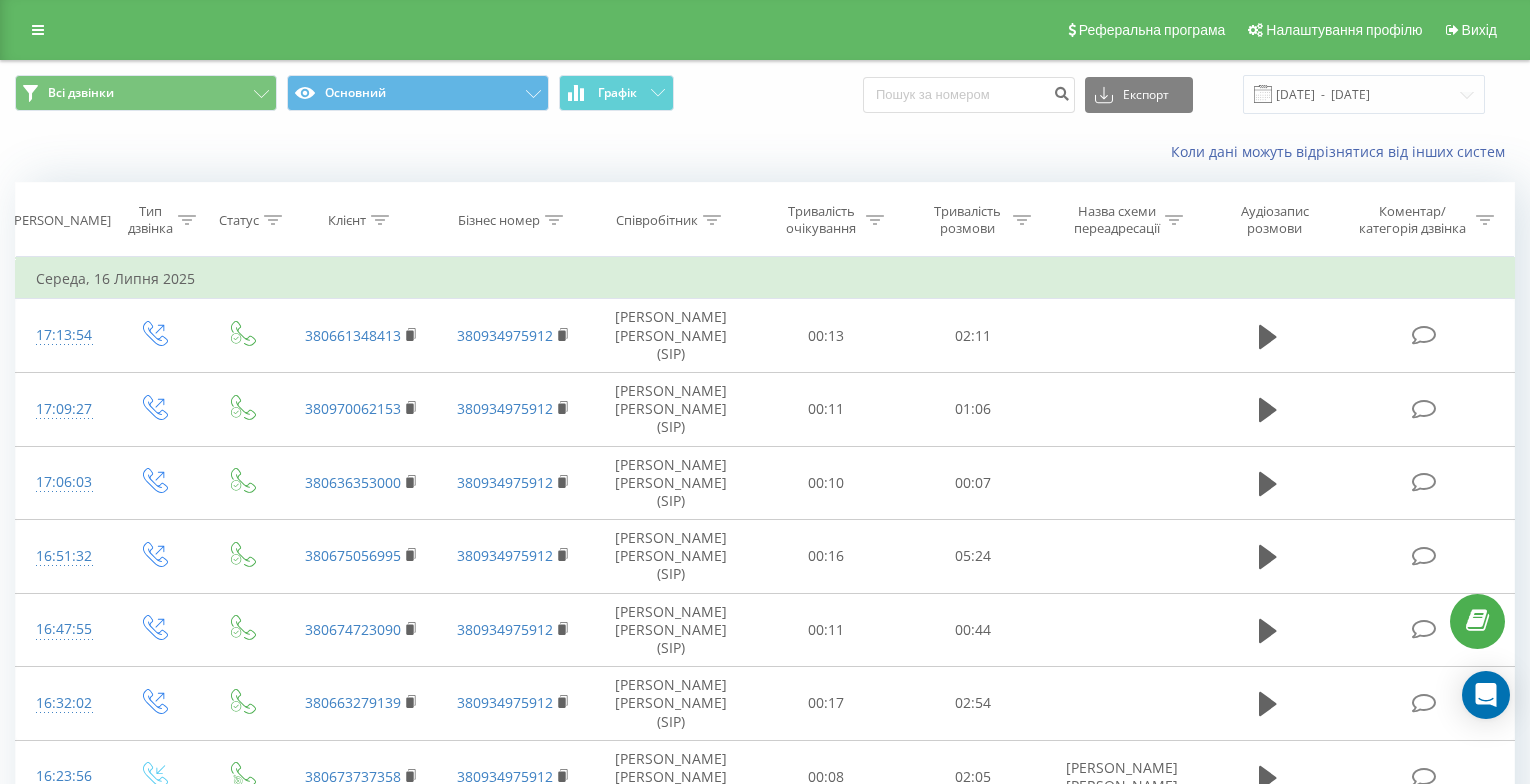scroll, scrollTop: 2188, scrollLeft: 0, axis: vertical 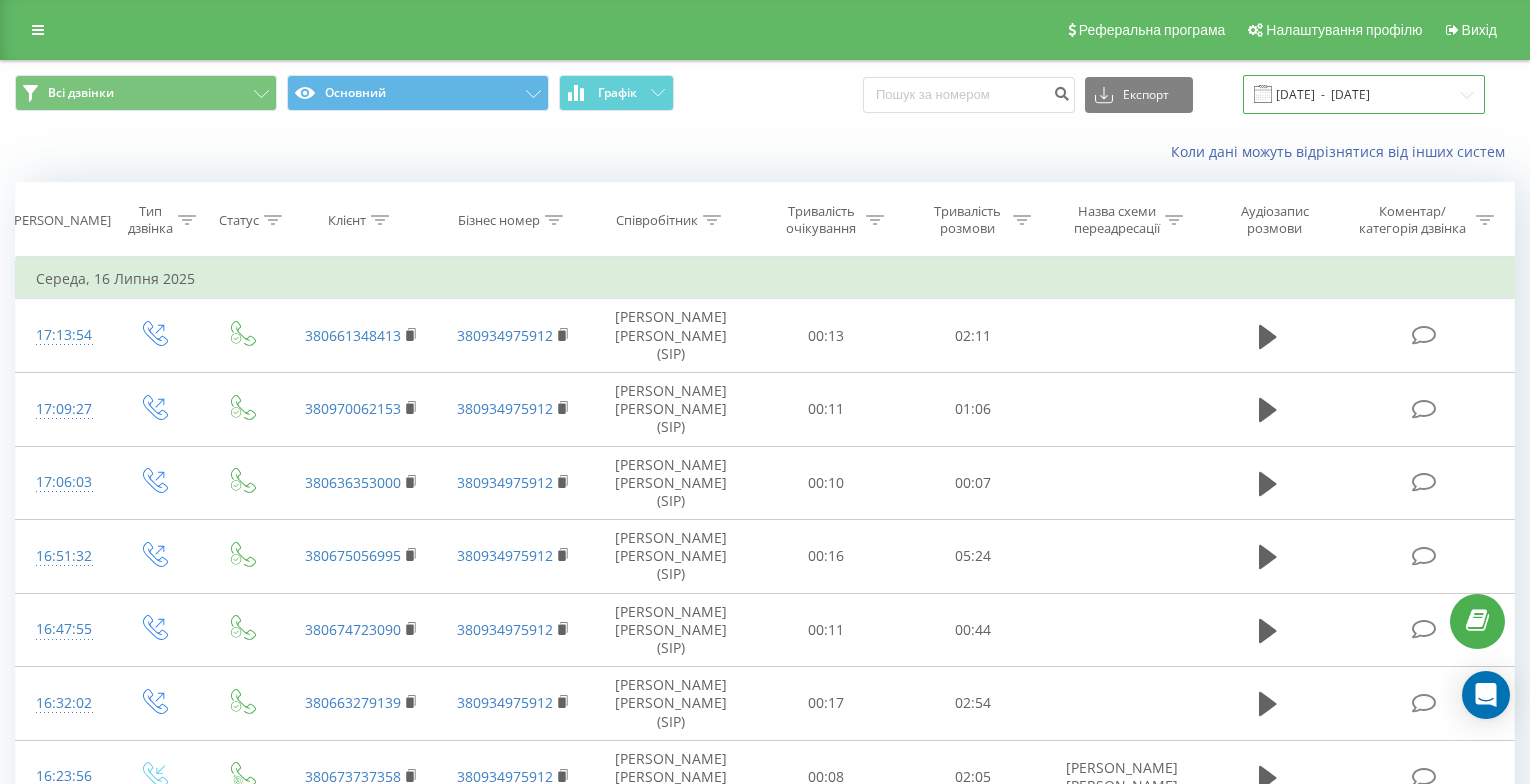 click on "[DATE]  -  [DATE]" at bounding box center [1364, 94] 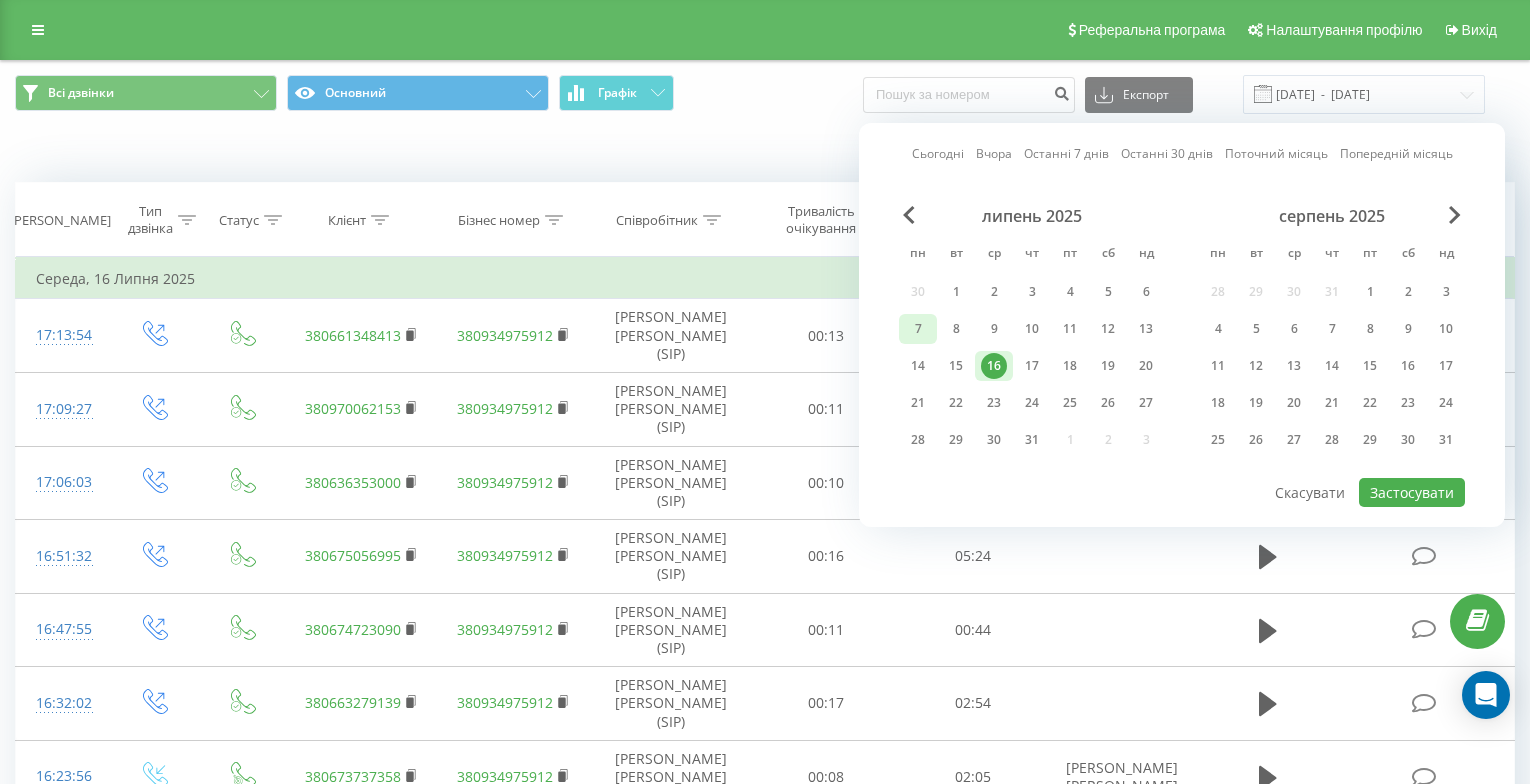 click on "7" at bounding box center (918, 329) 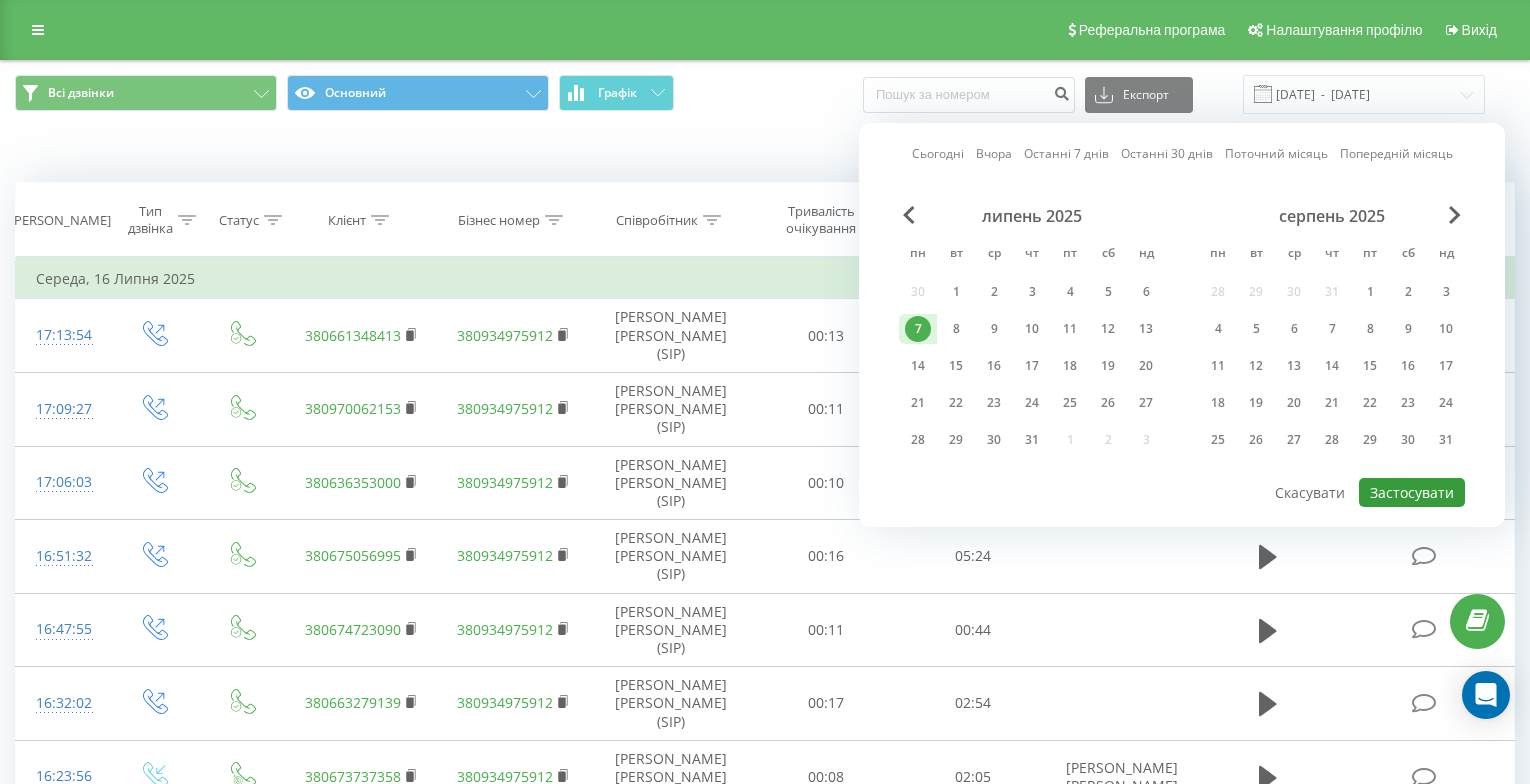 click on "Застосувати" at bounding box center [1412, 492] 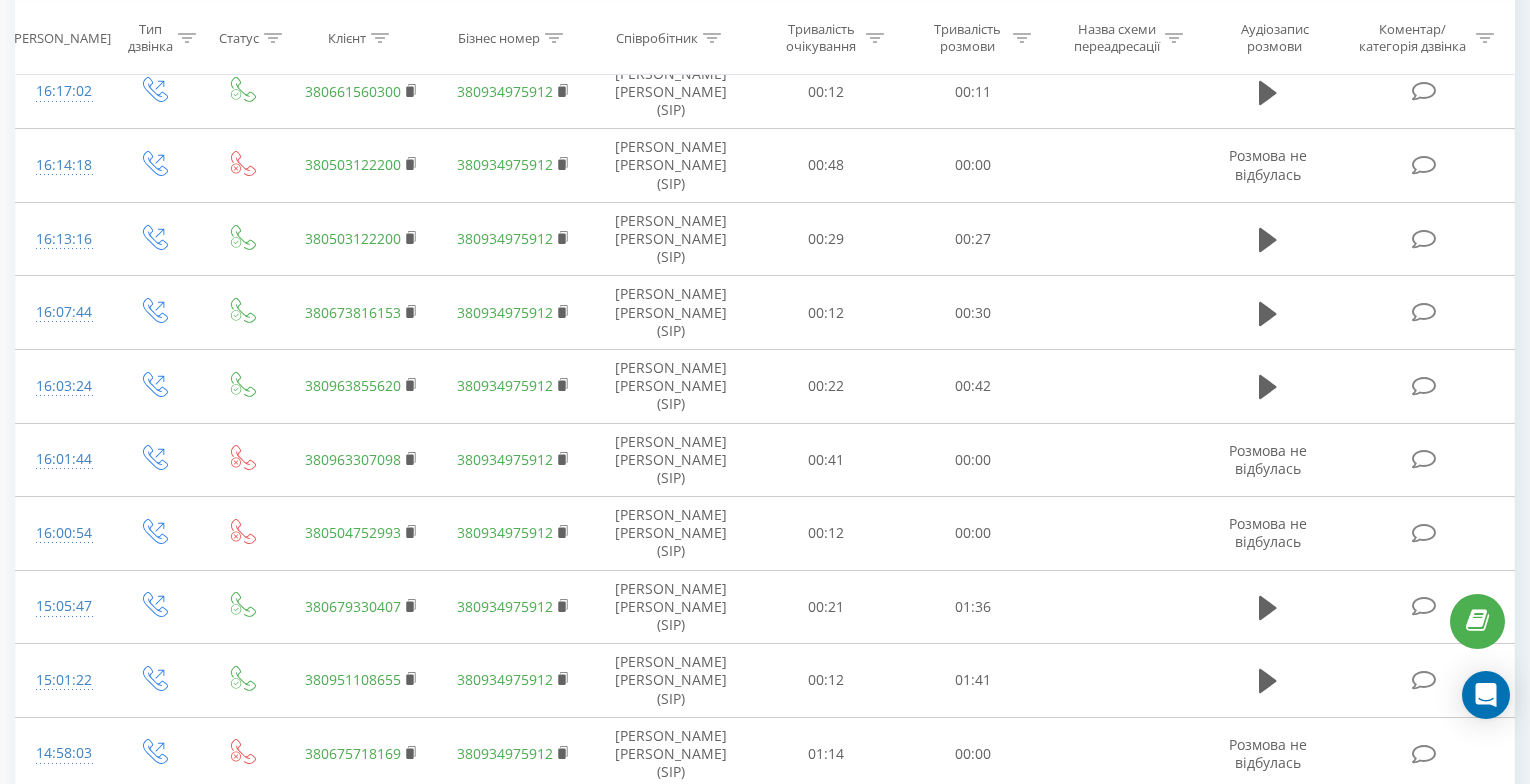 scroll, scrollTop: 1300, scrollLeft: 0, axis: vertical 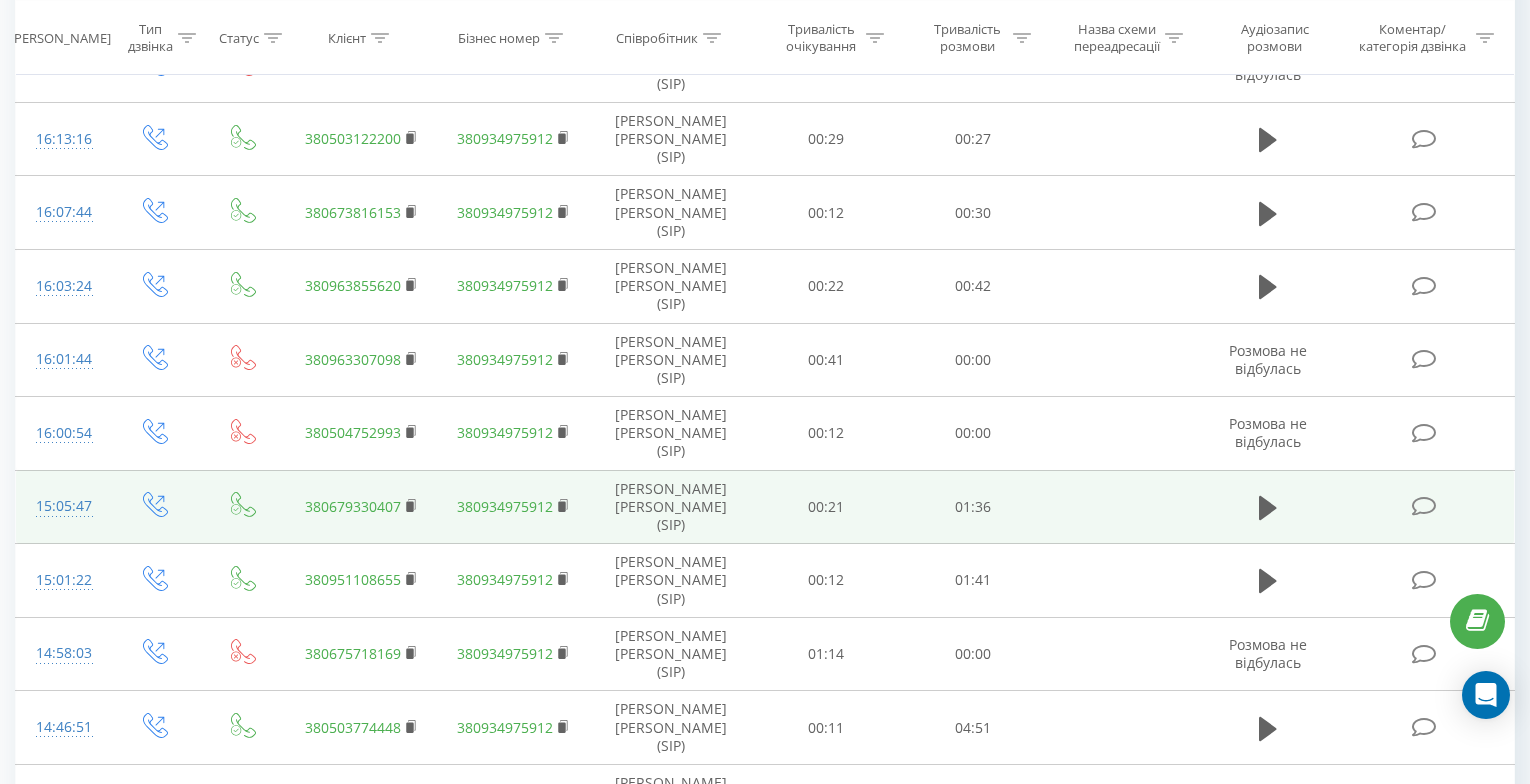 click at bounding box center (1268, 507) 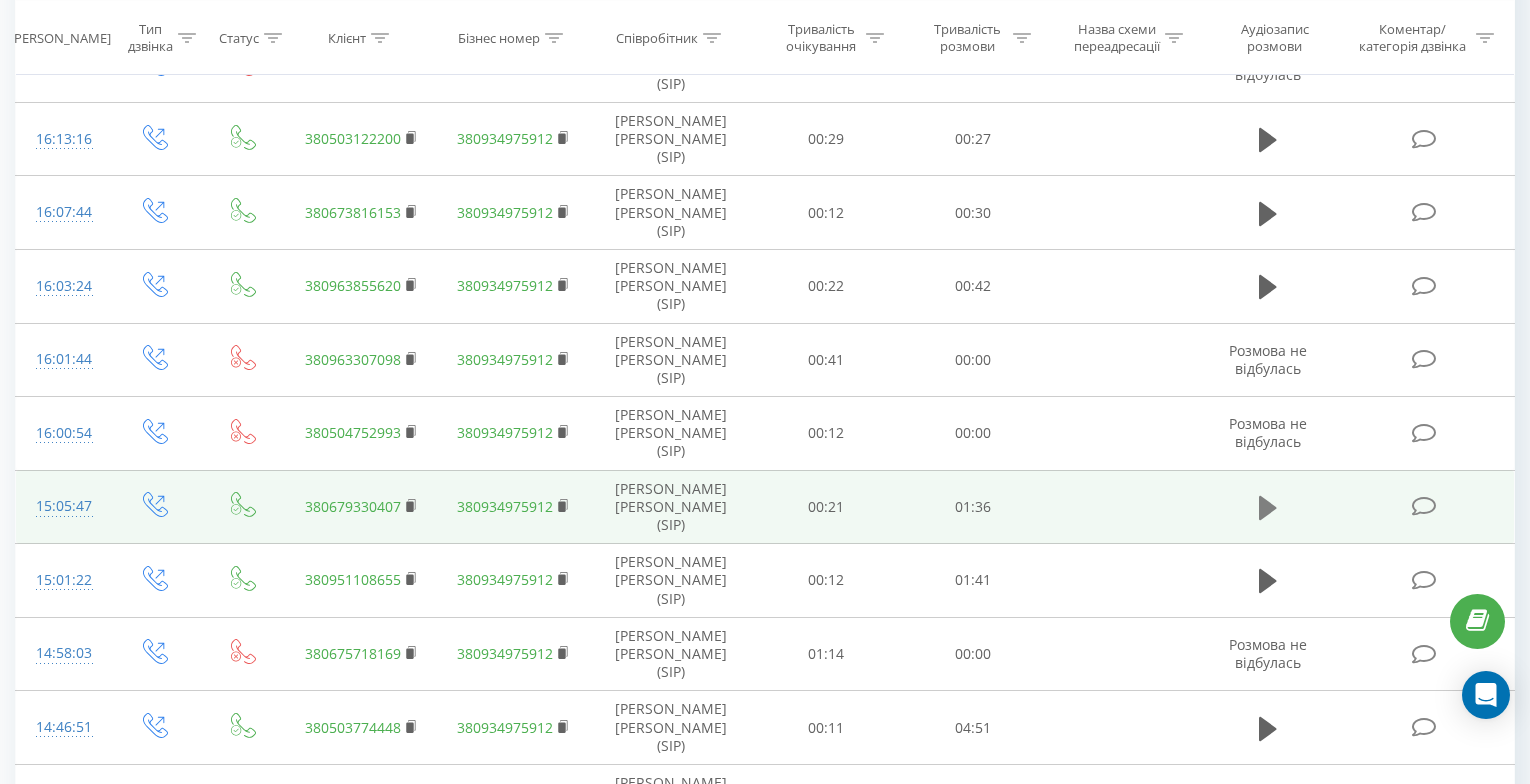 click 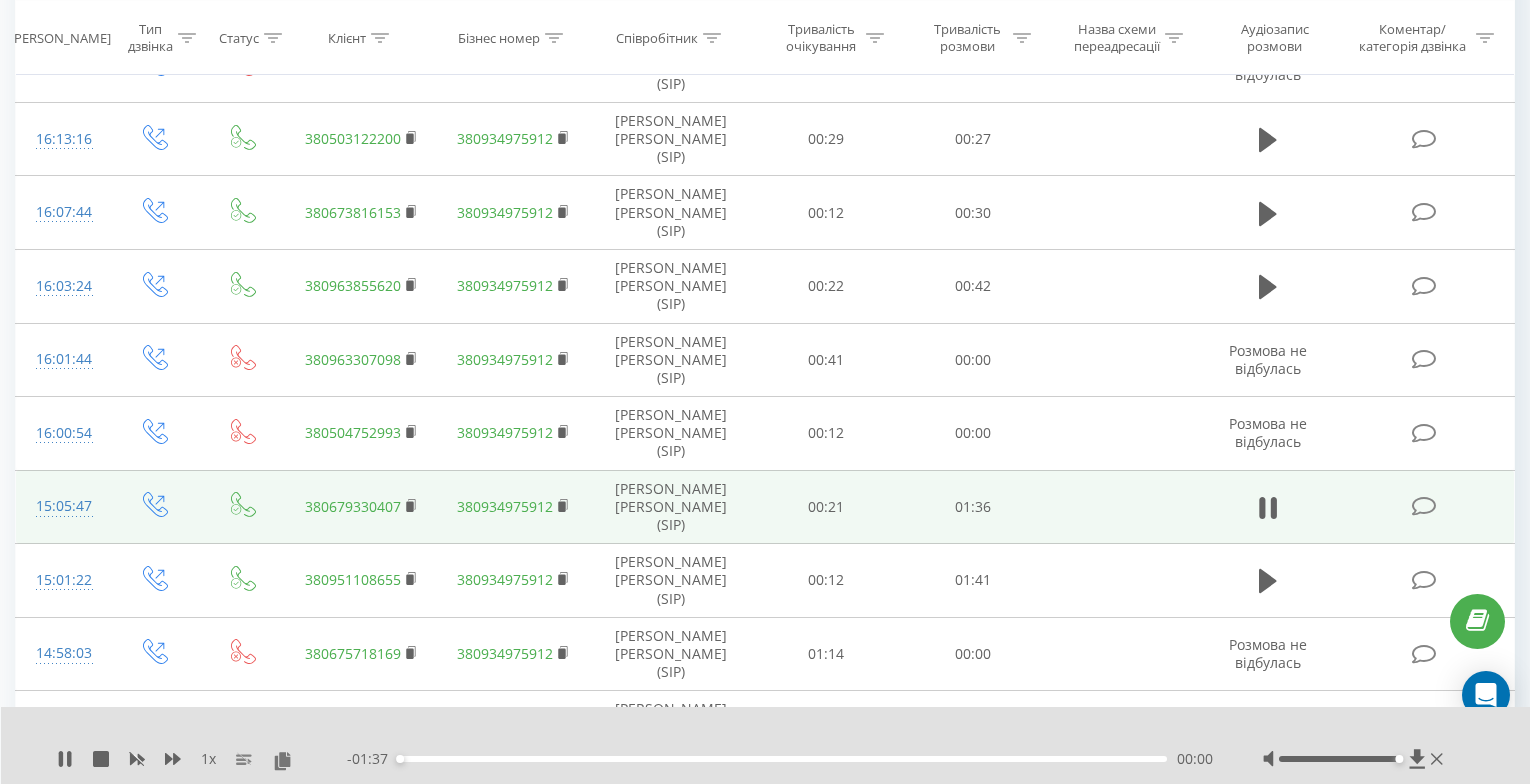 click on "00:00" at bounding box center (782, 759) 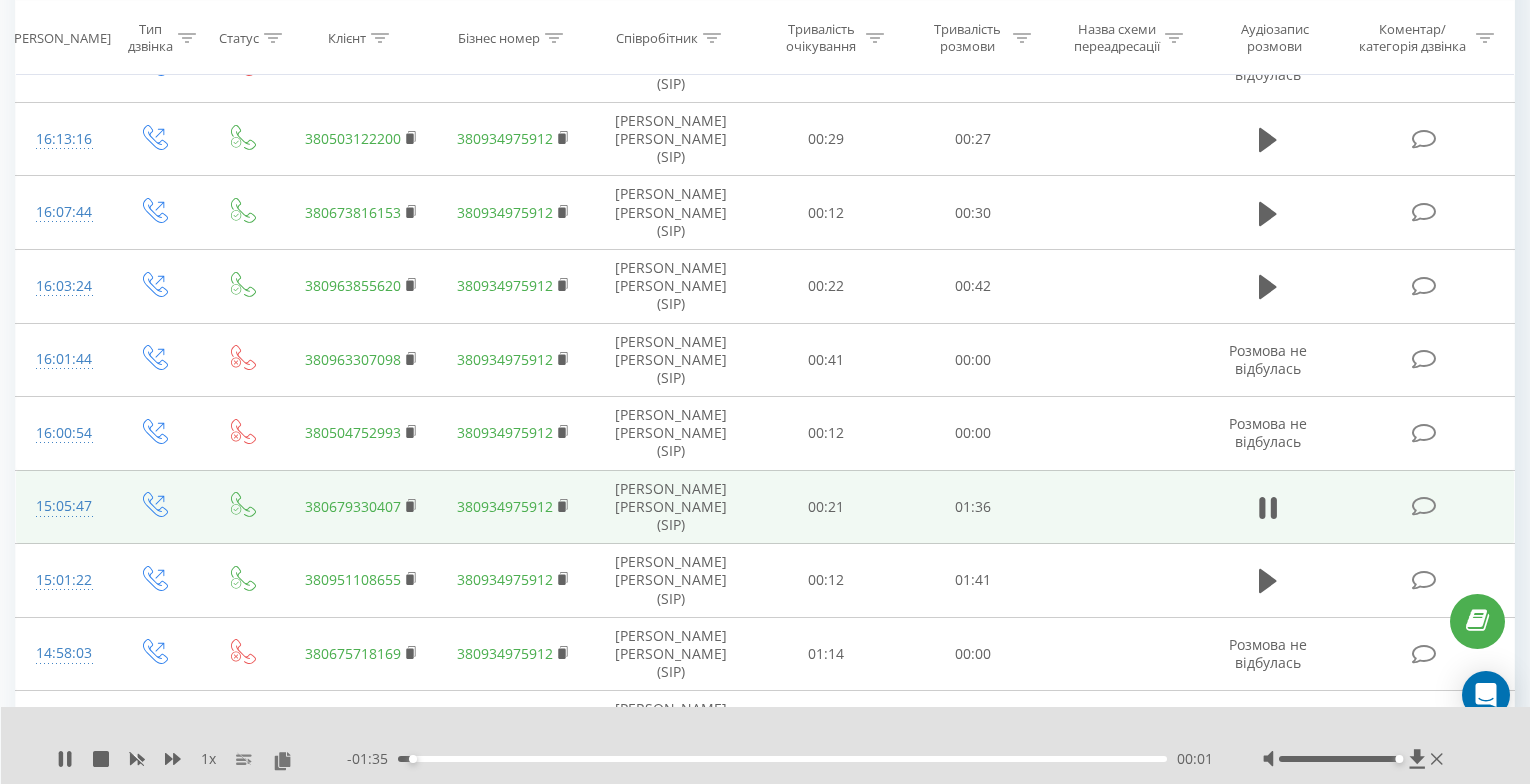 click on "00:01" at bounding box center [782, 759] 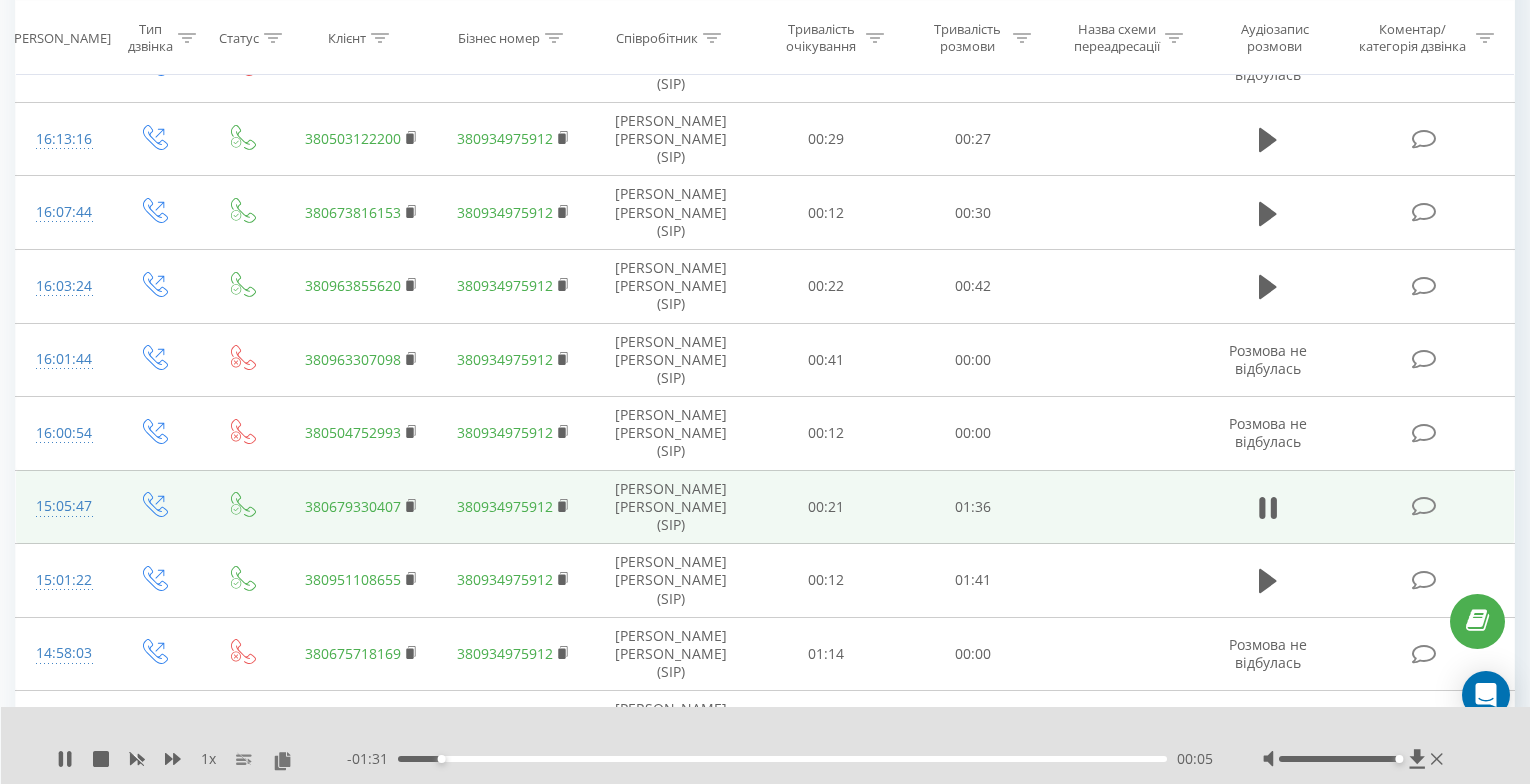 click on "00:05" at bounding box center (782, 759) 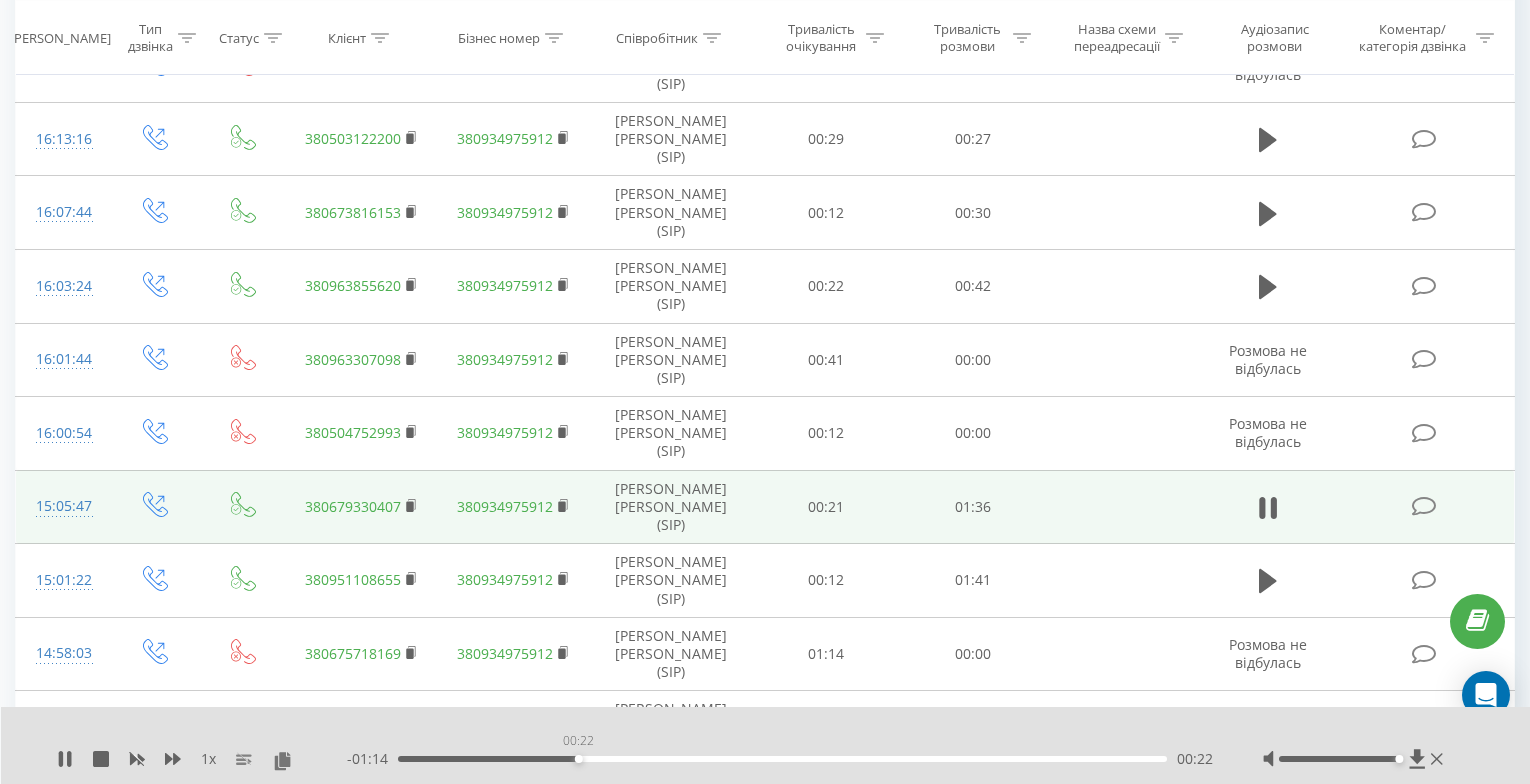 drag, startPoint x: 531, startPoint y: 758, endPoint x: 597, endPoint y: 766, distance: 66.48308 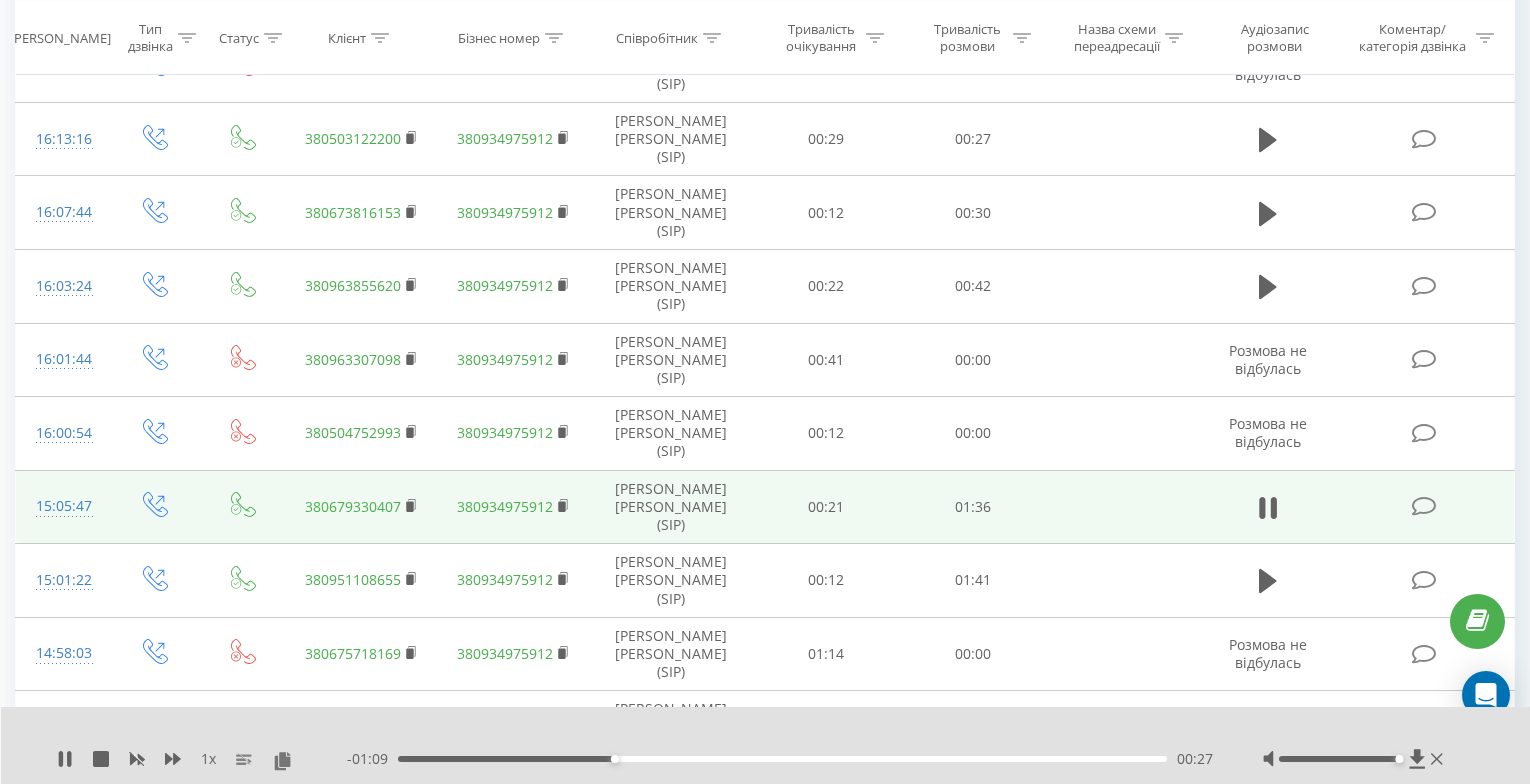 click on "00:27" at bounding box center (782, 759) 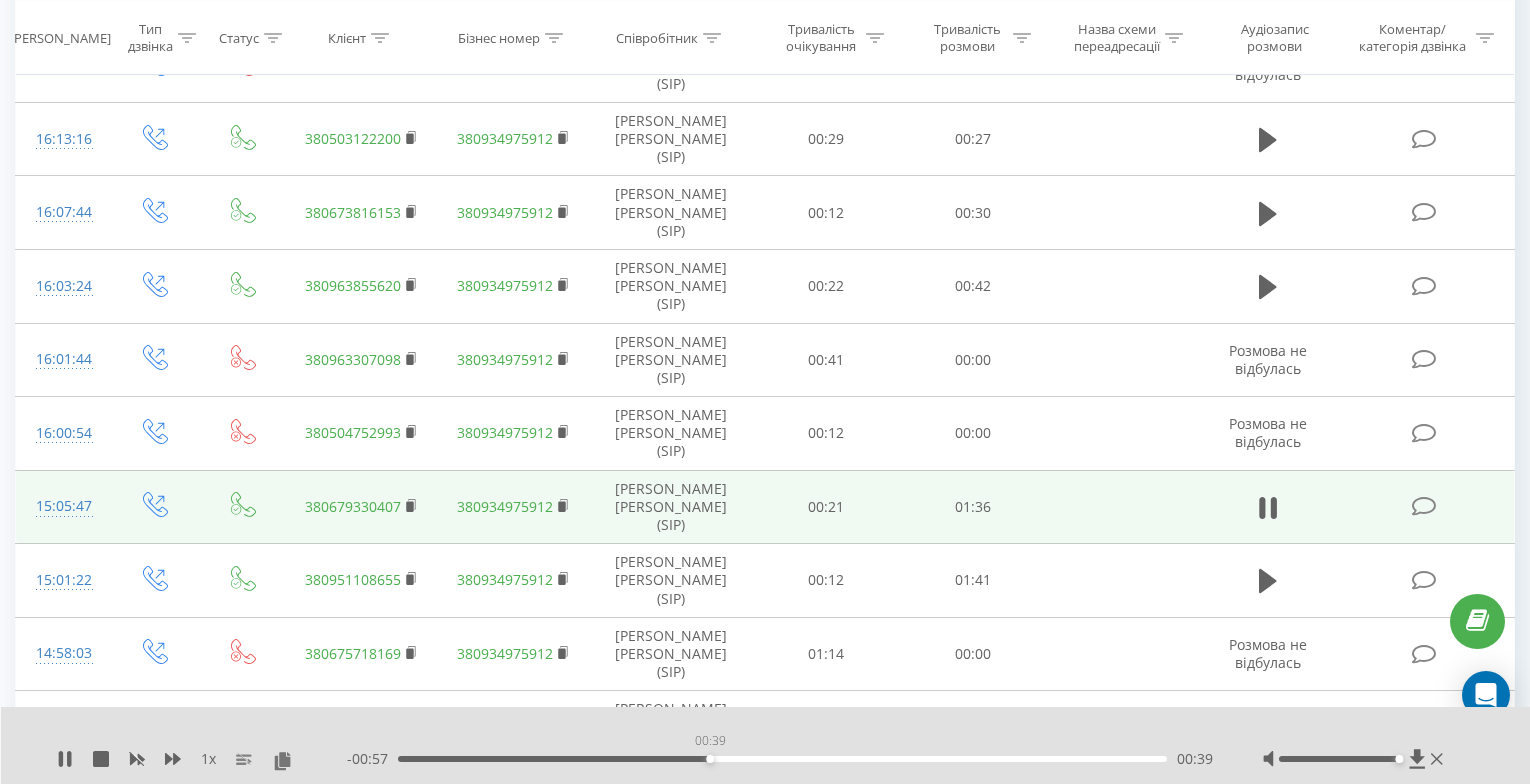 click on "00:39" at bounding box center (782, 759) 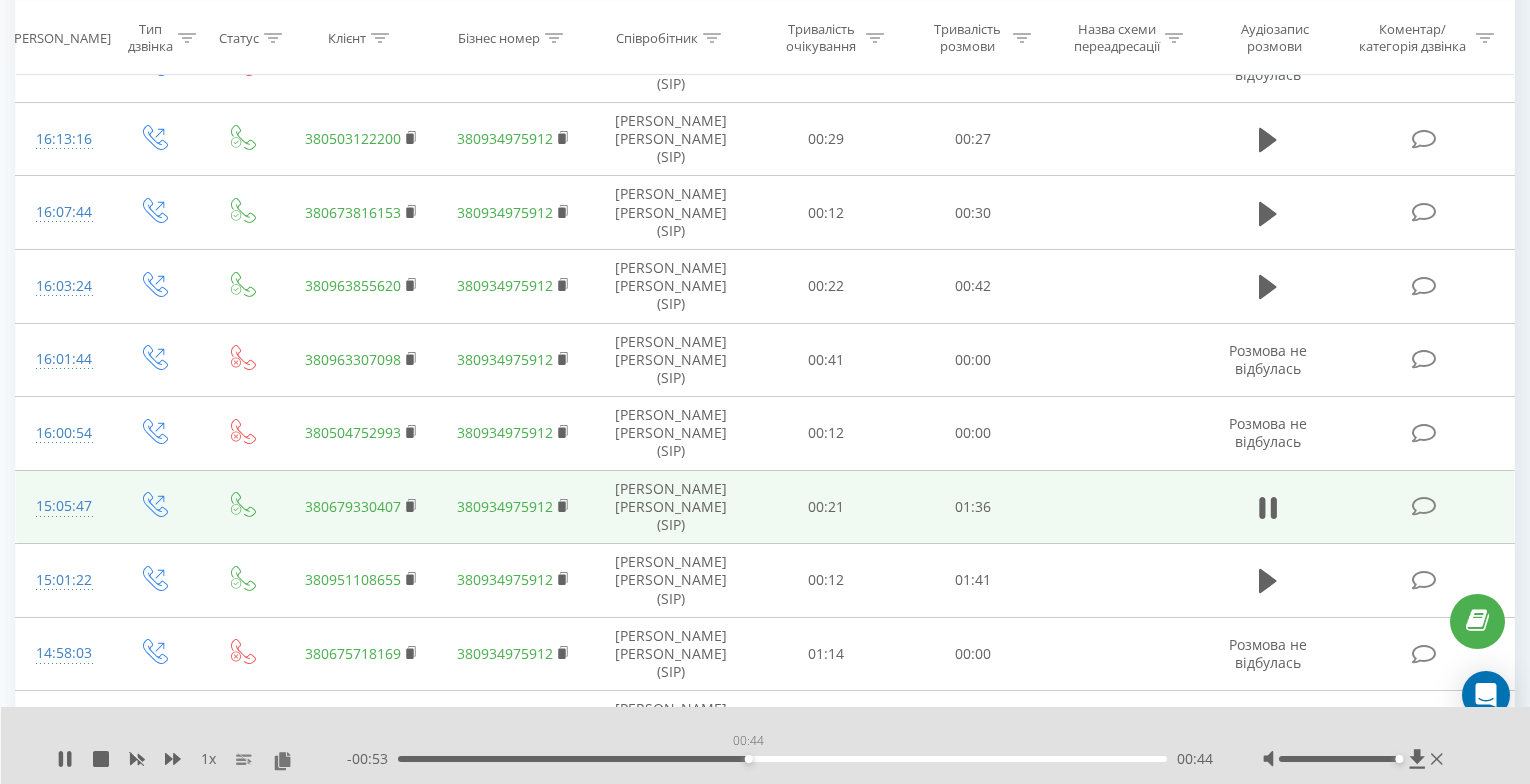 click on "00:44" at bounding box center [782, 759] 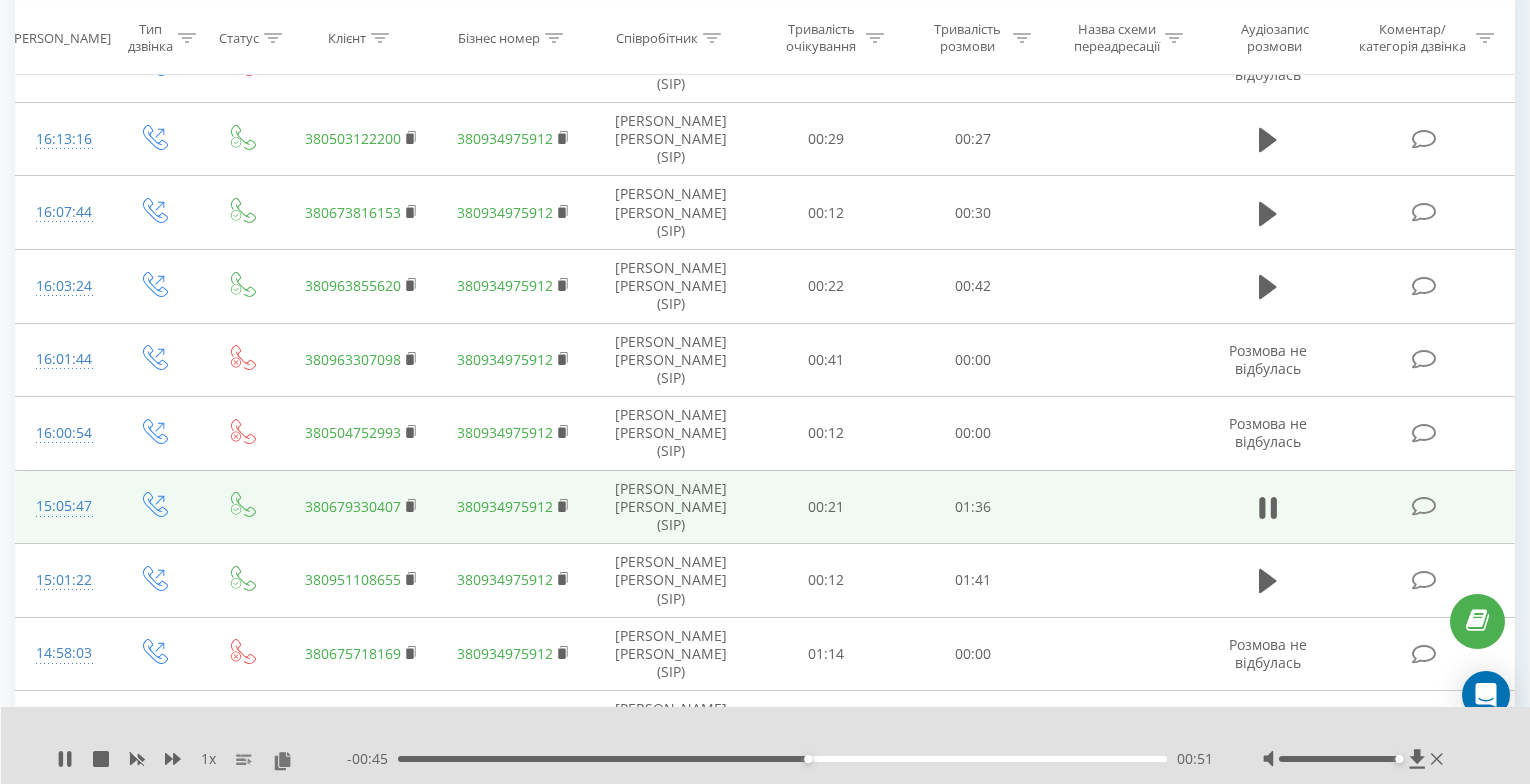 click on "00:51" at bounding box center [782, 759] 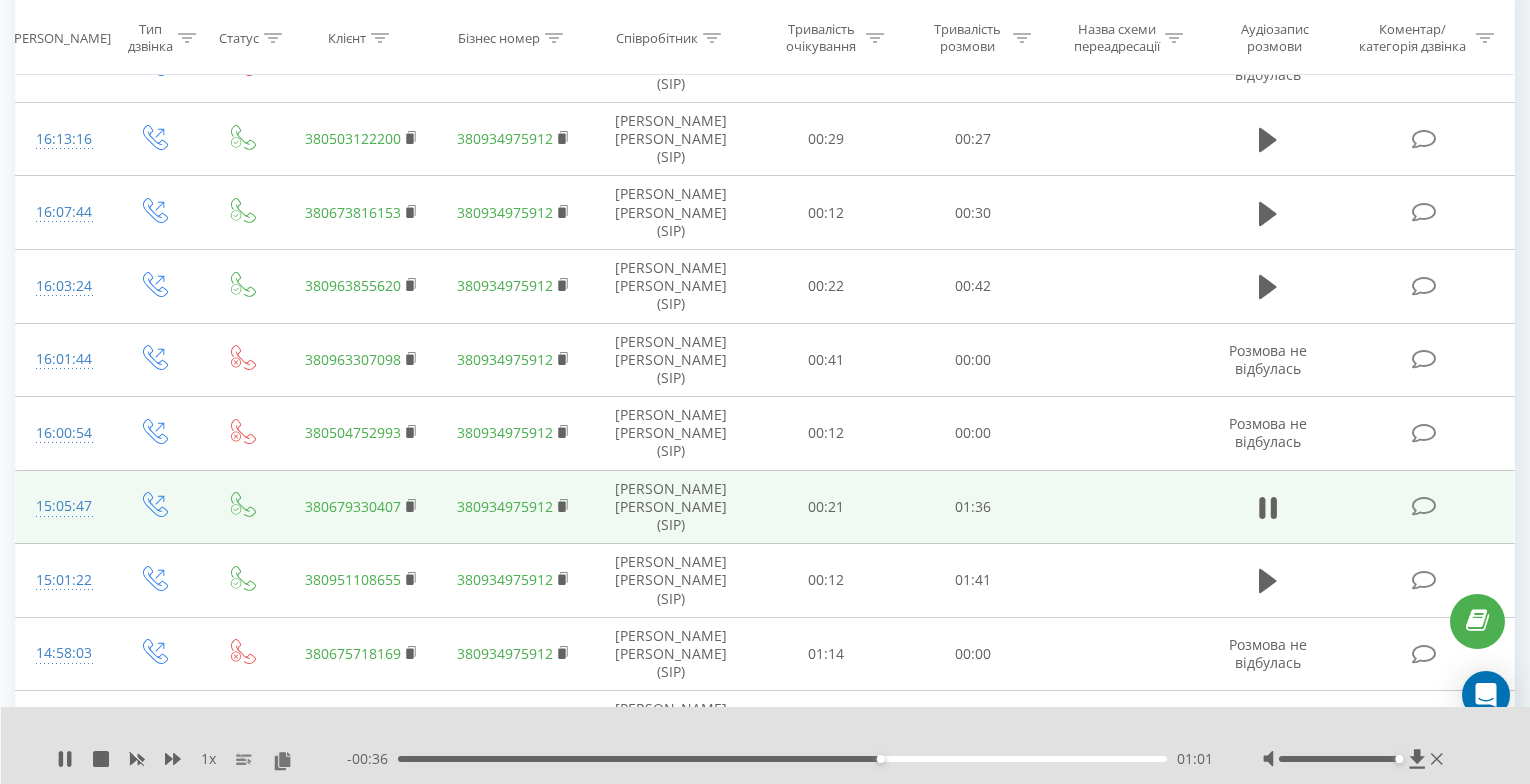 click on "01:01" at bounding box center (782, 759) 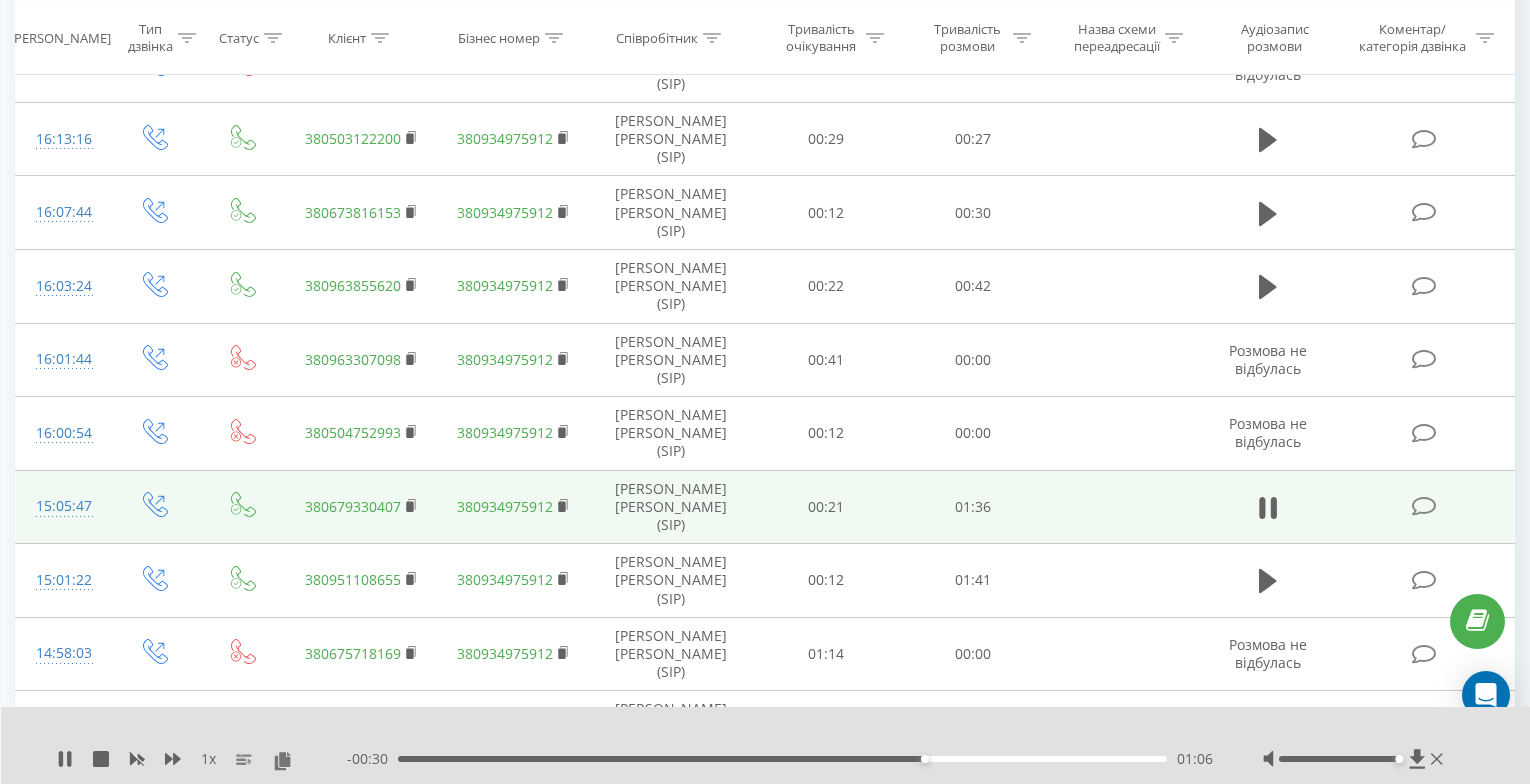 click on "01:06" at bounding box center [782, 759] 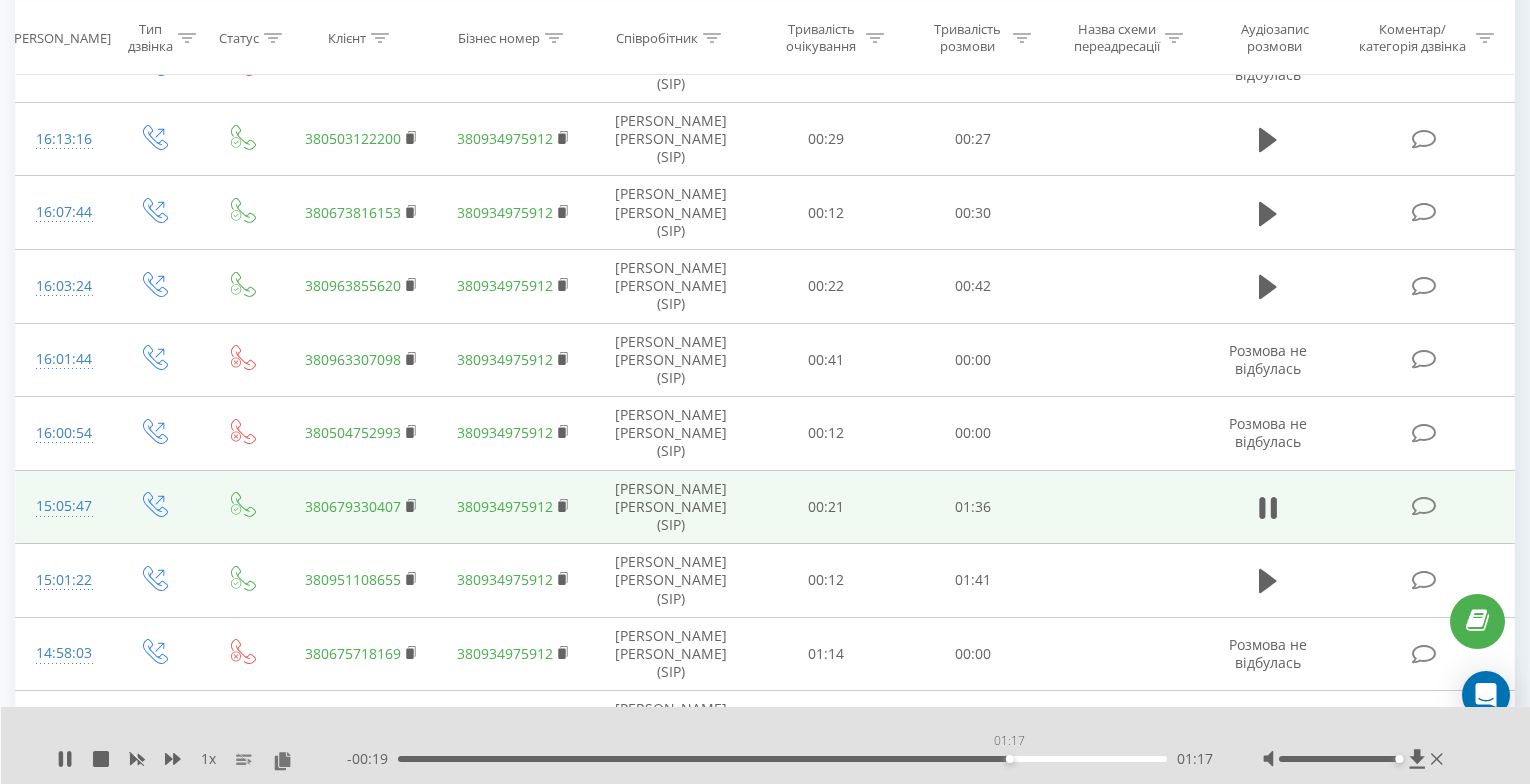 click on "01:17" at bounding box center [782, 759] 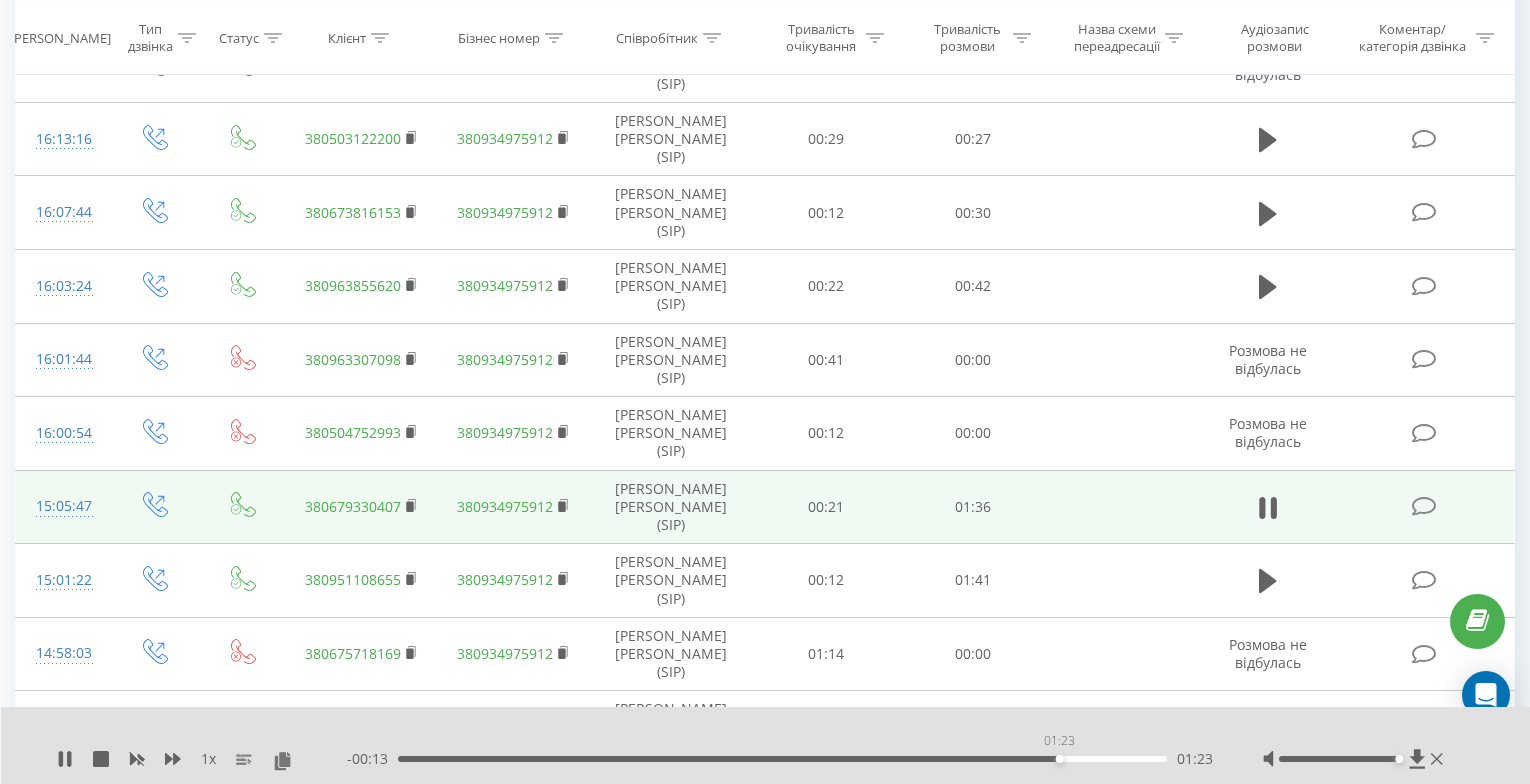 click on "01:23" at bounding box center [782, 759] 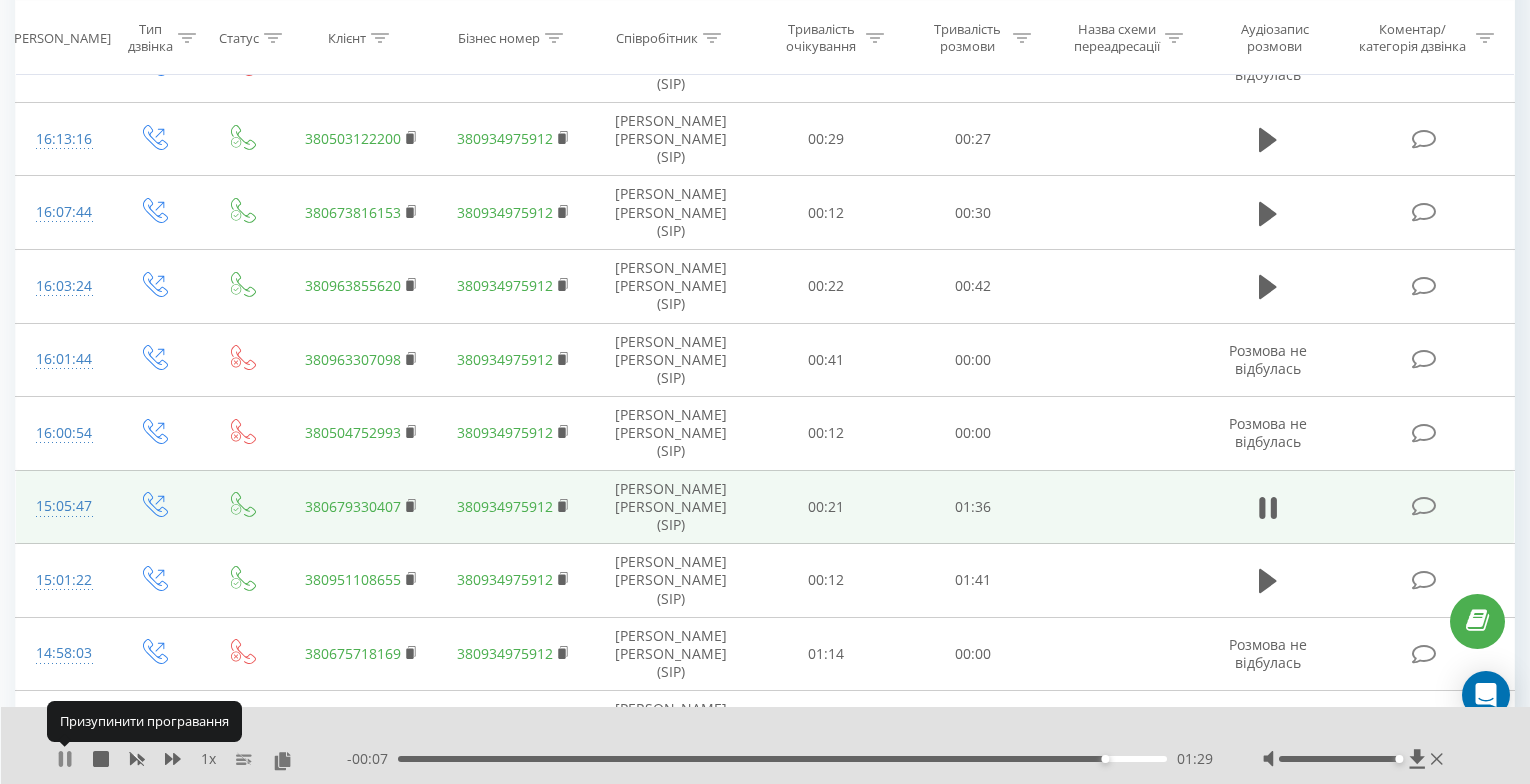 click 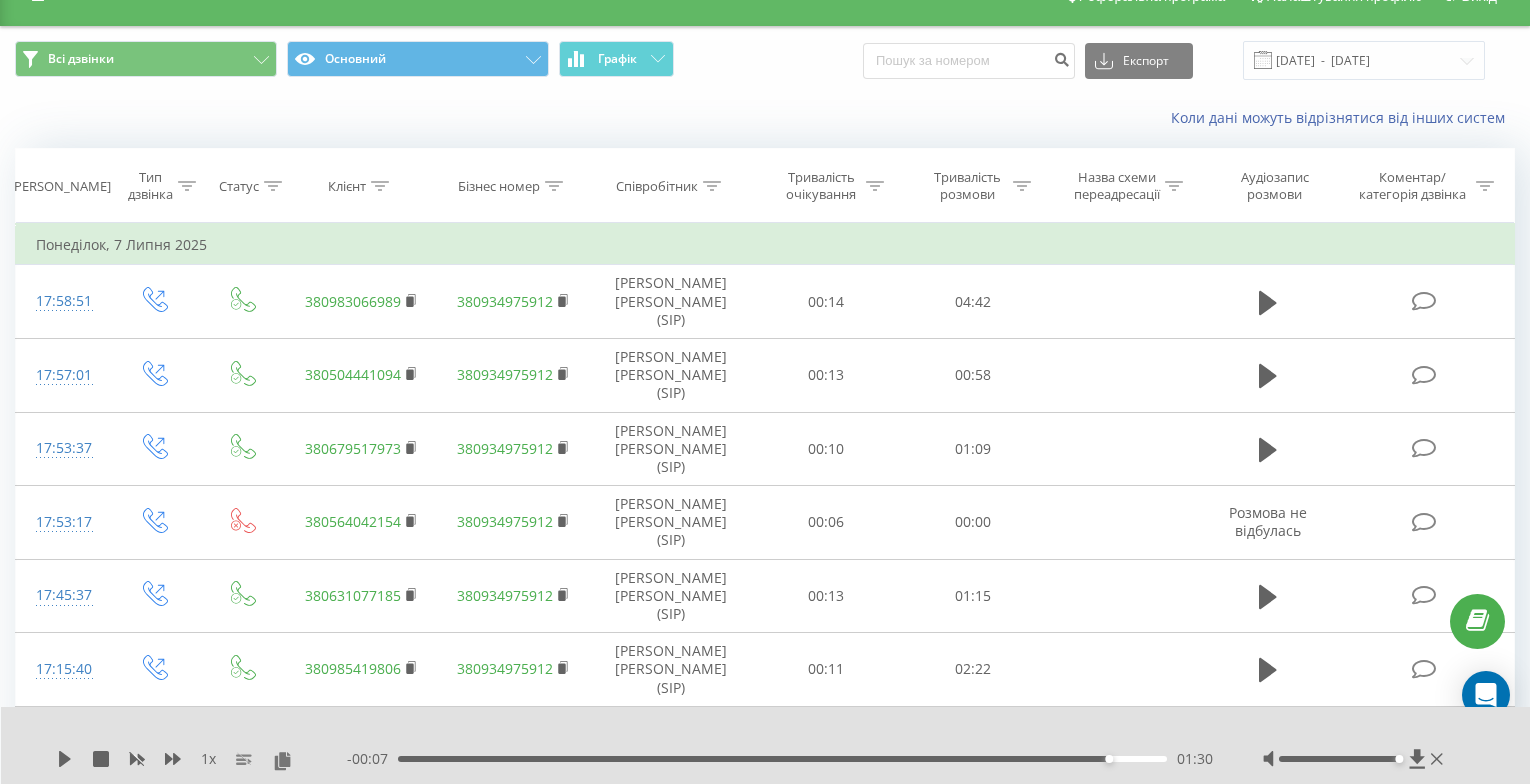 scroll, scrollTop: 0, scrollLeft: 0, axis: both 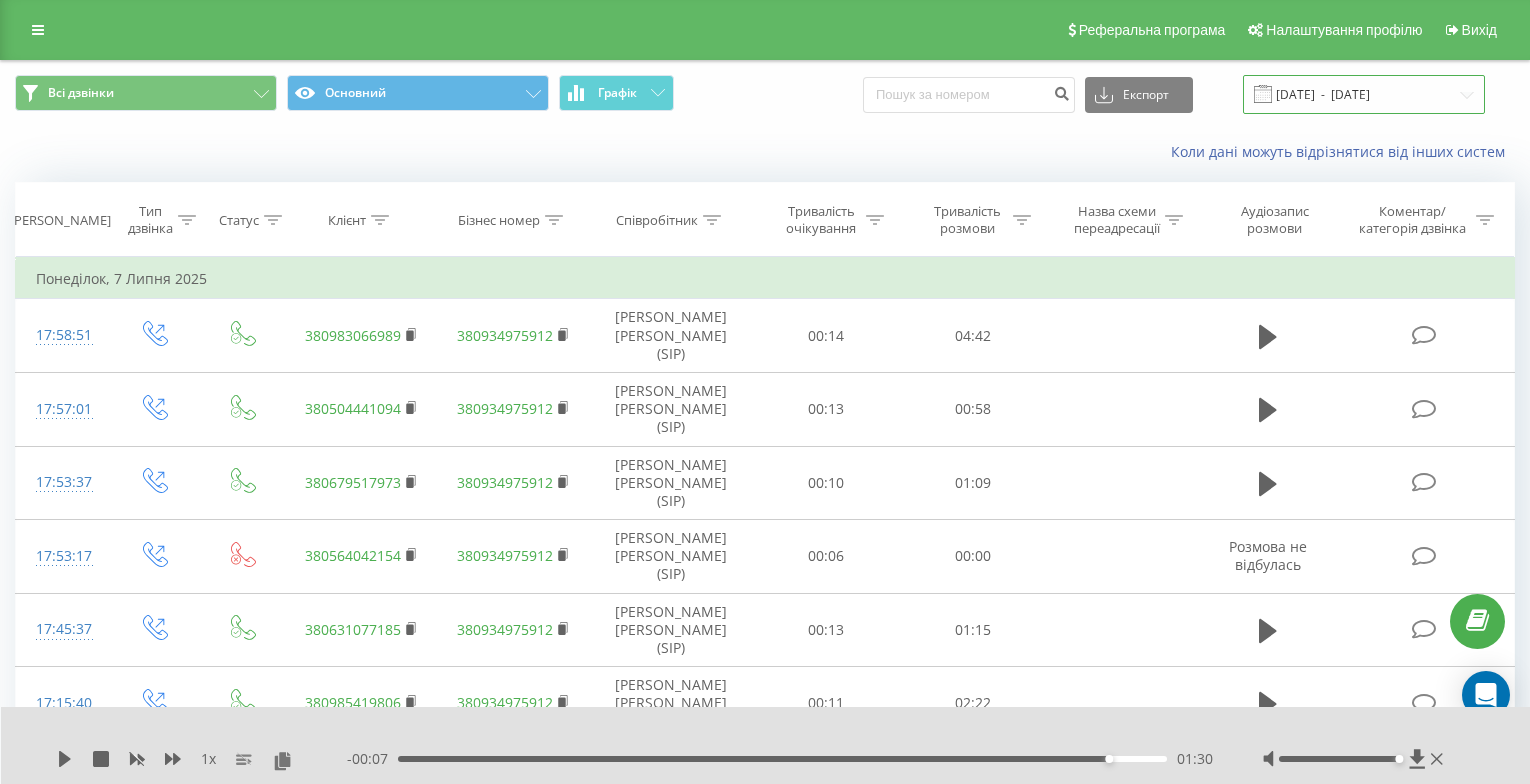 click on "[DATE]  -  [DATE]" at bounding box center (1364, 94) 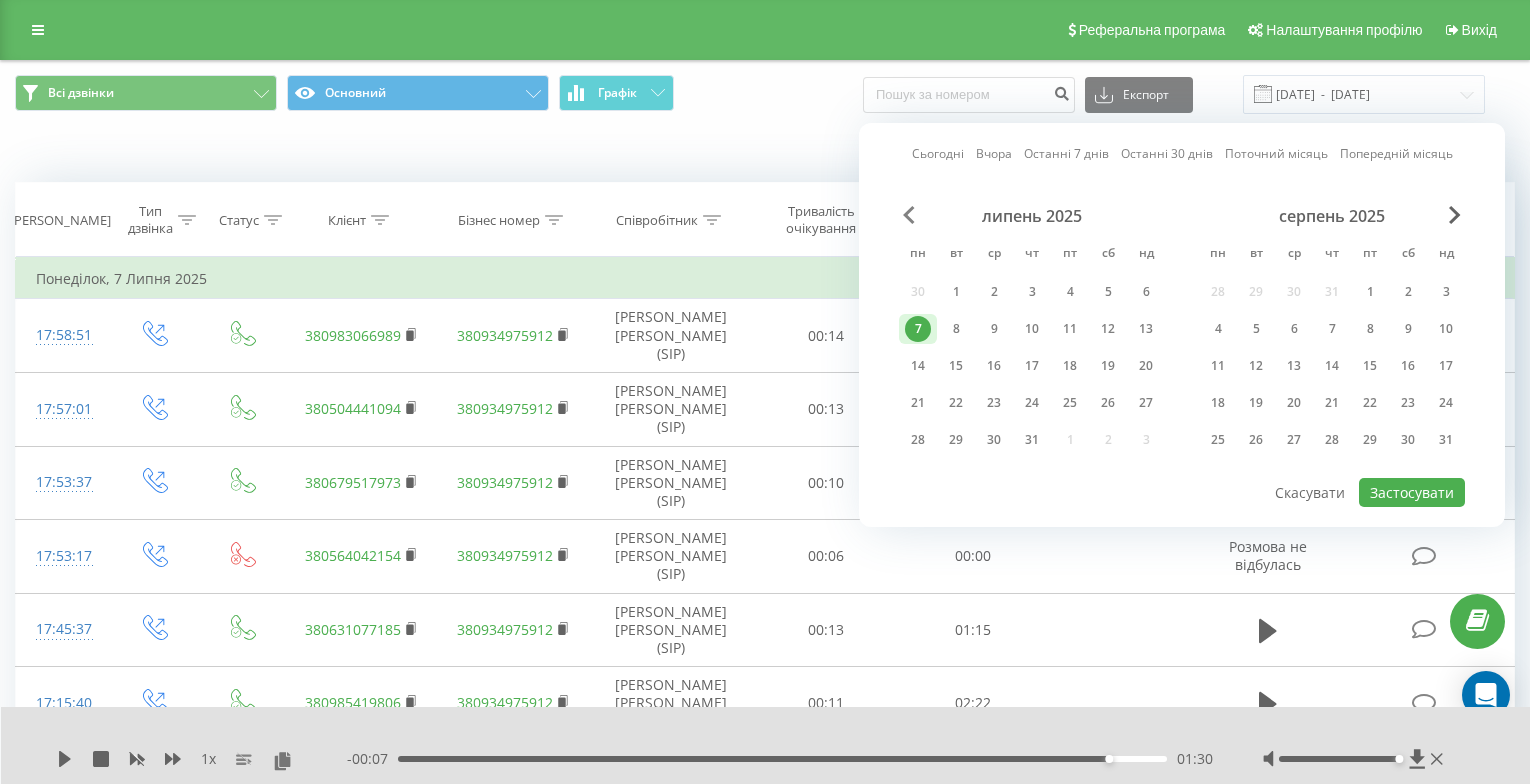 click at bounding box center (909, 215) 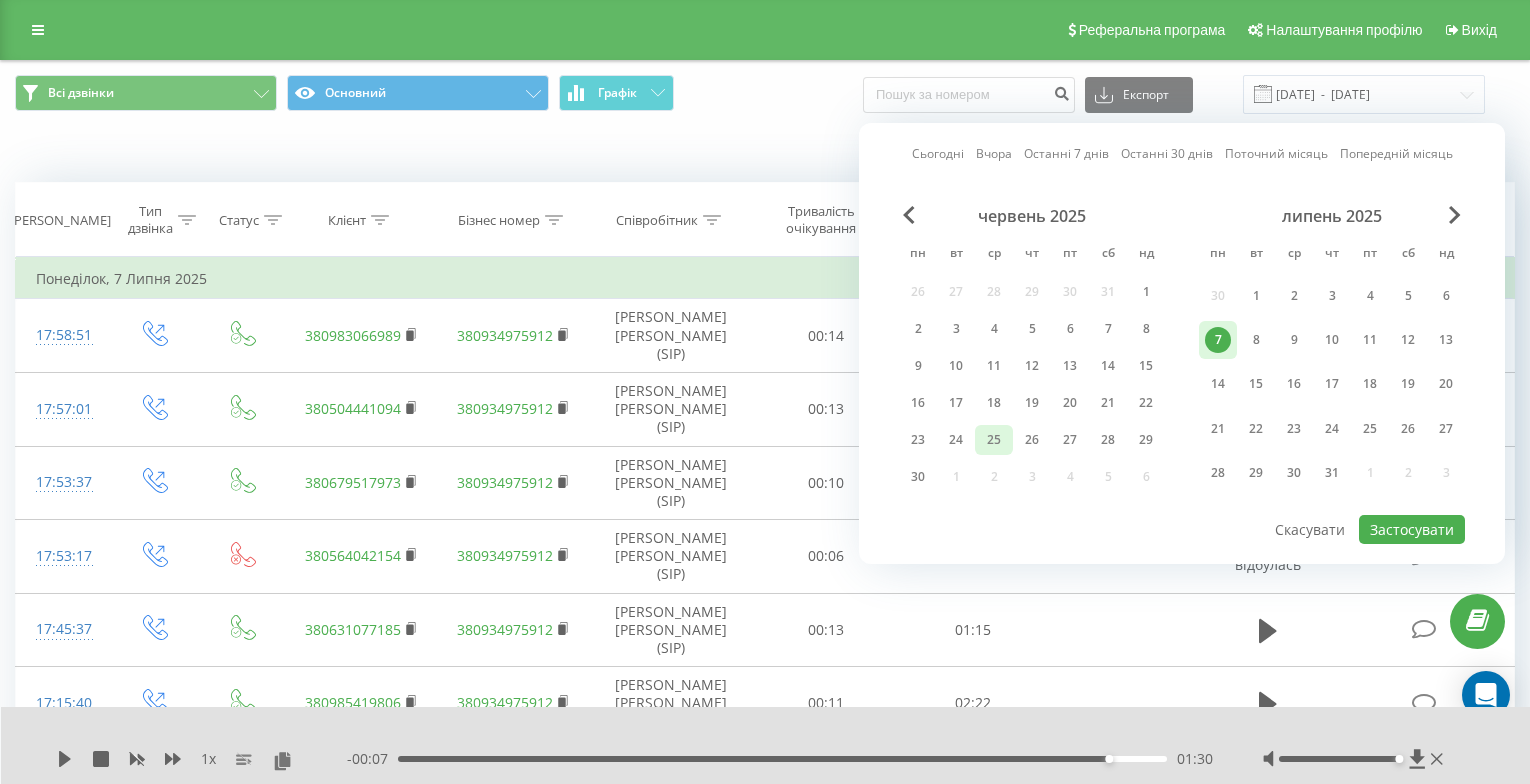 click on "25" at bounding box center [994, 440] 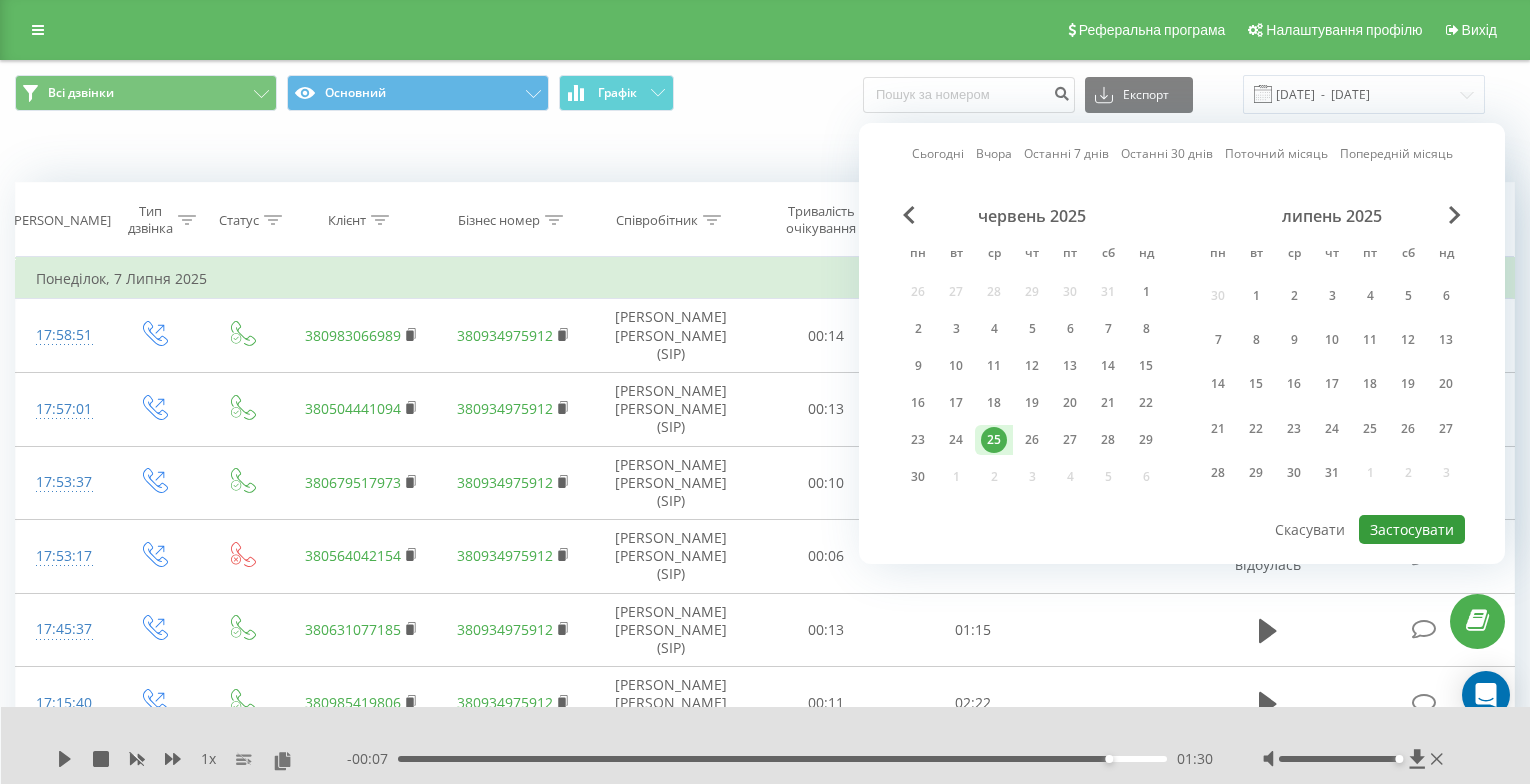 click on "Застосувати" at bounding box center [1412, 529] 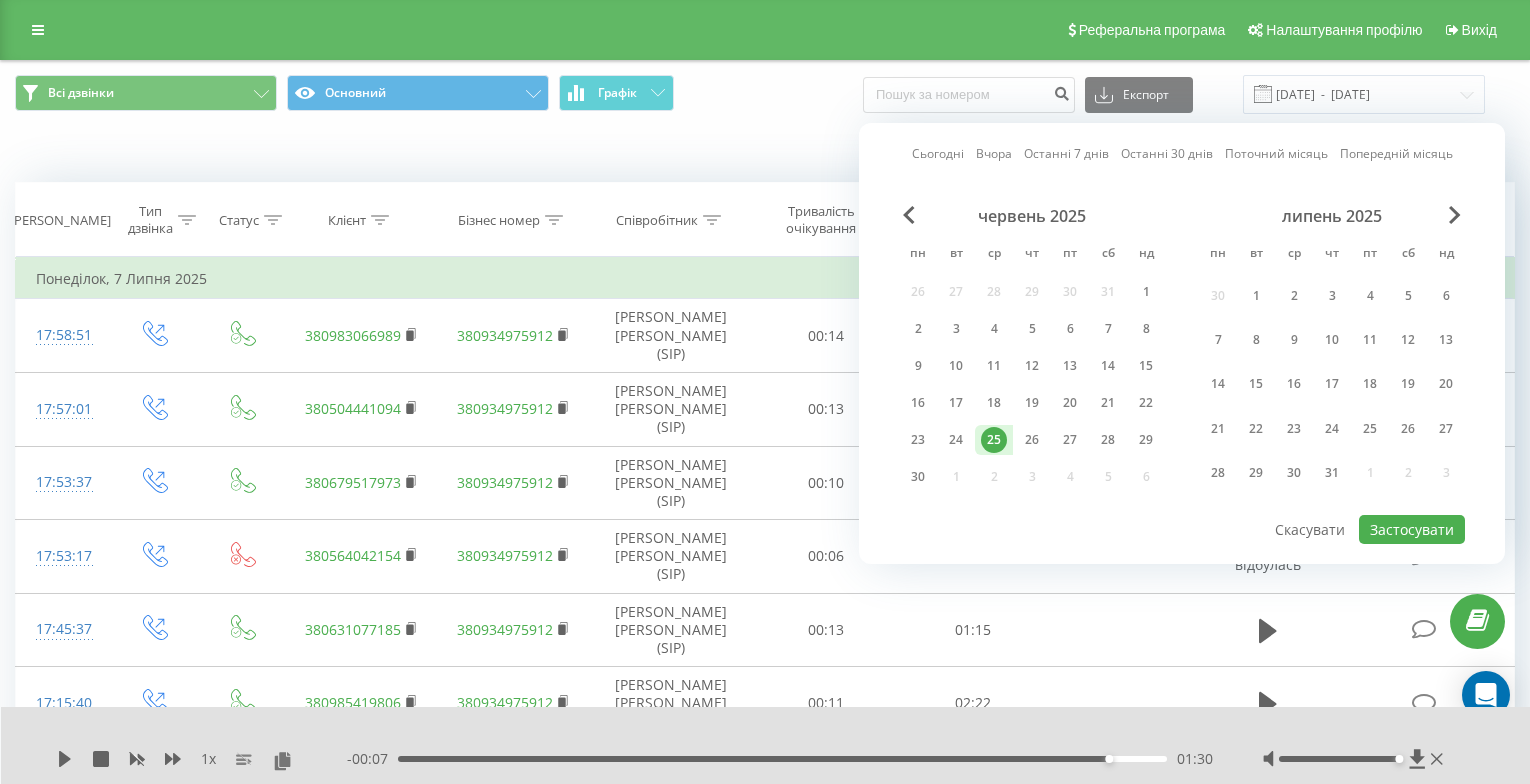 type on "[DATE]  -  [DATE]" 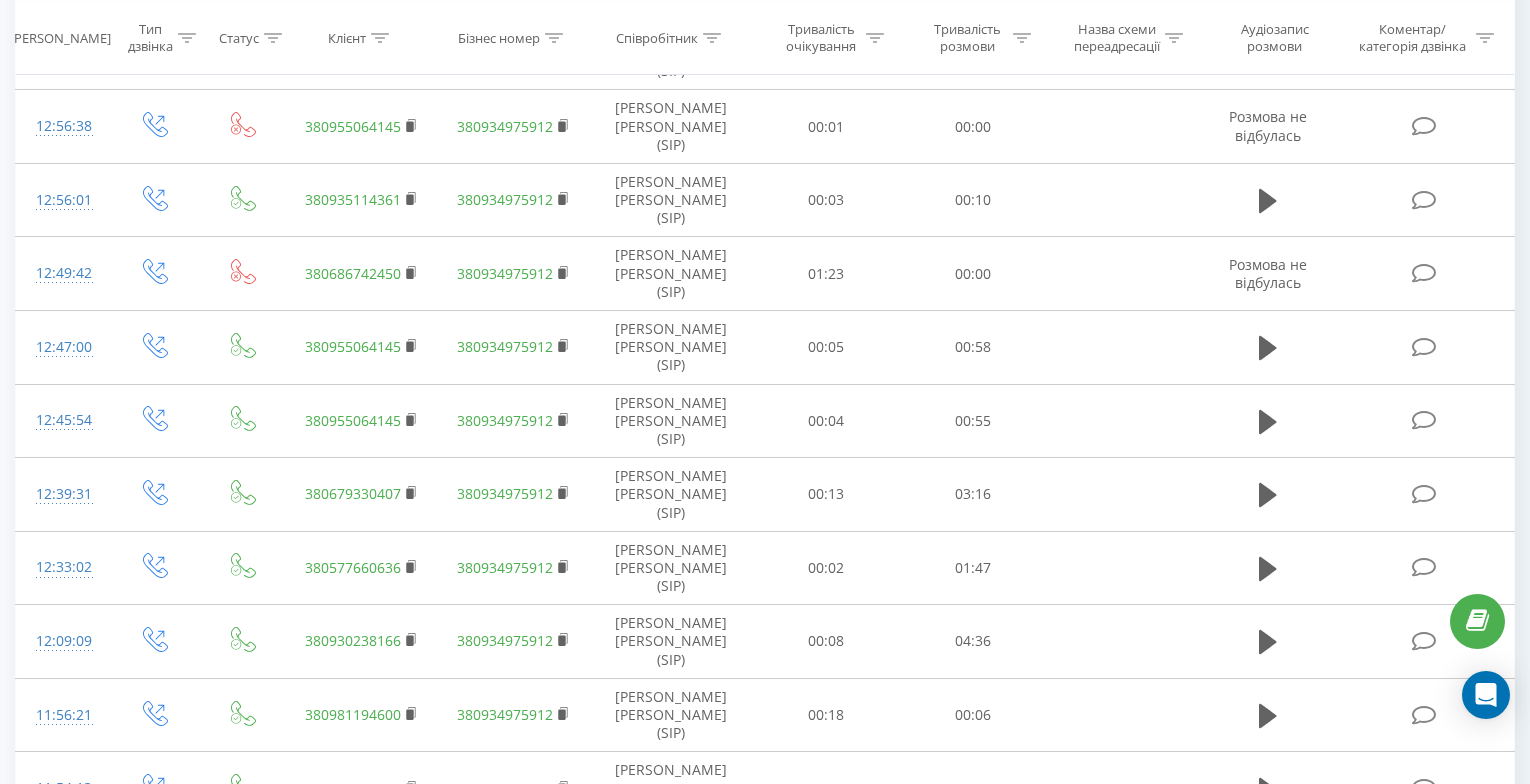 scroll, scrollTop: 1776, scrollLeft: 0, axis: vertical 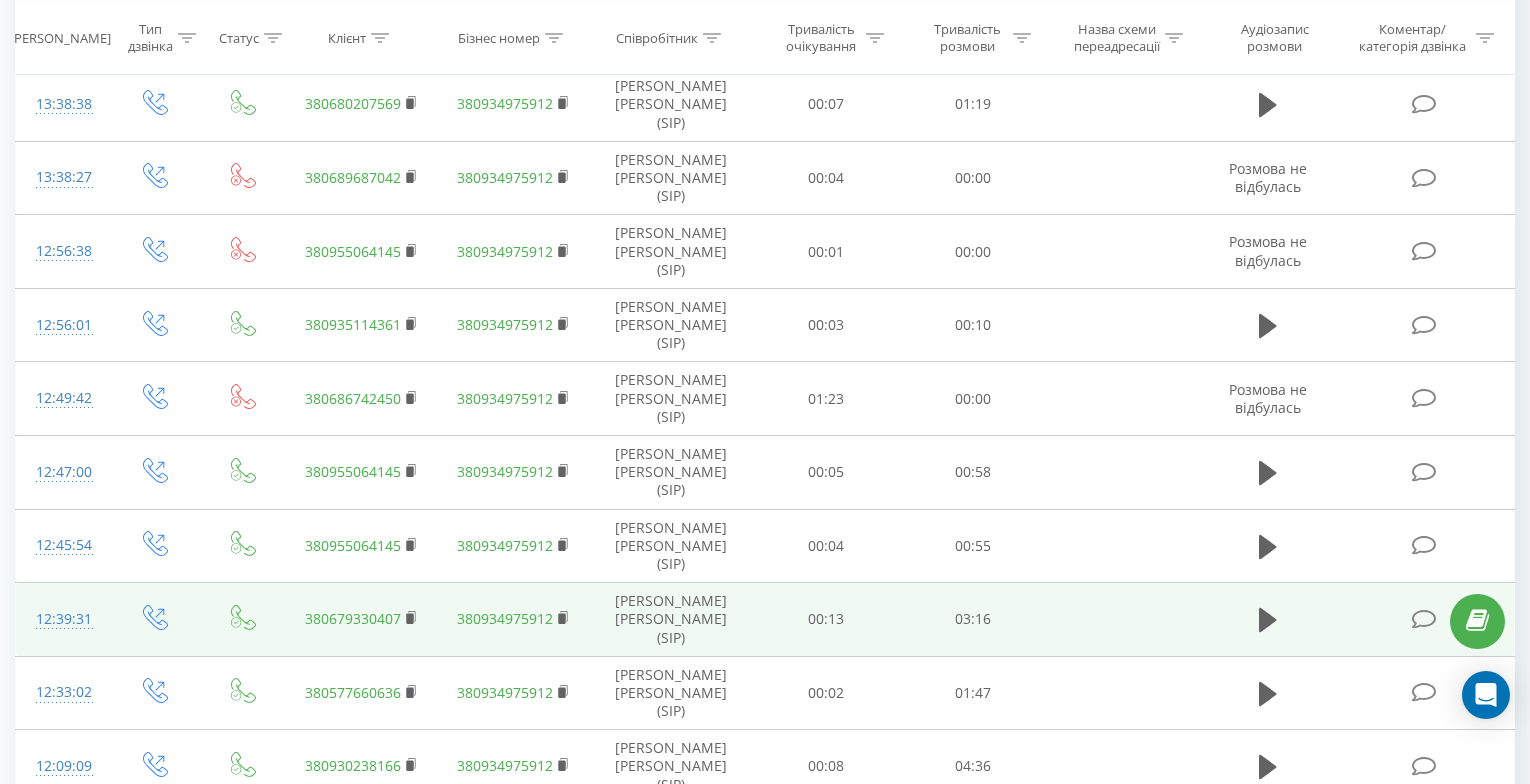 click at bounding box center [1268, 620] 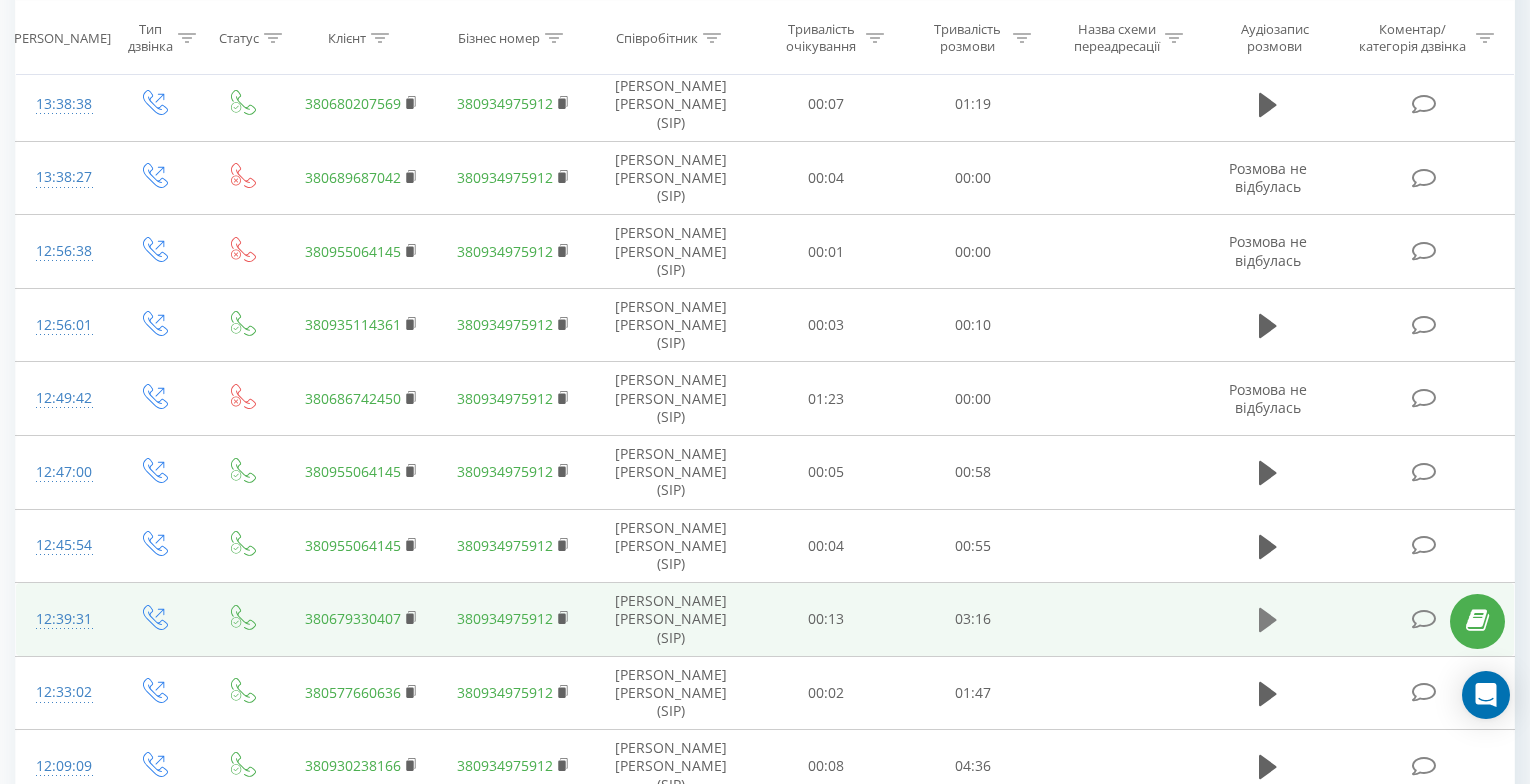 click 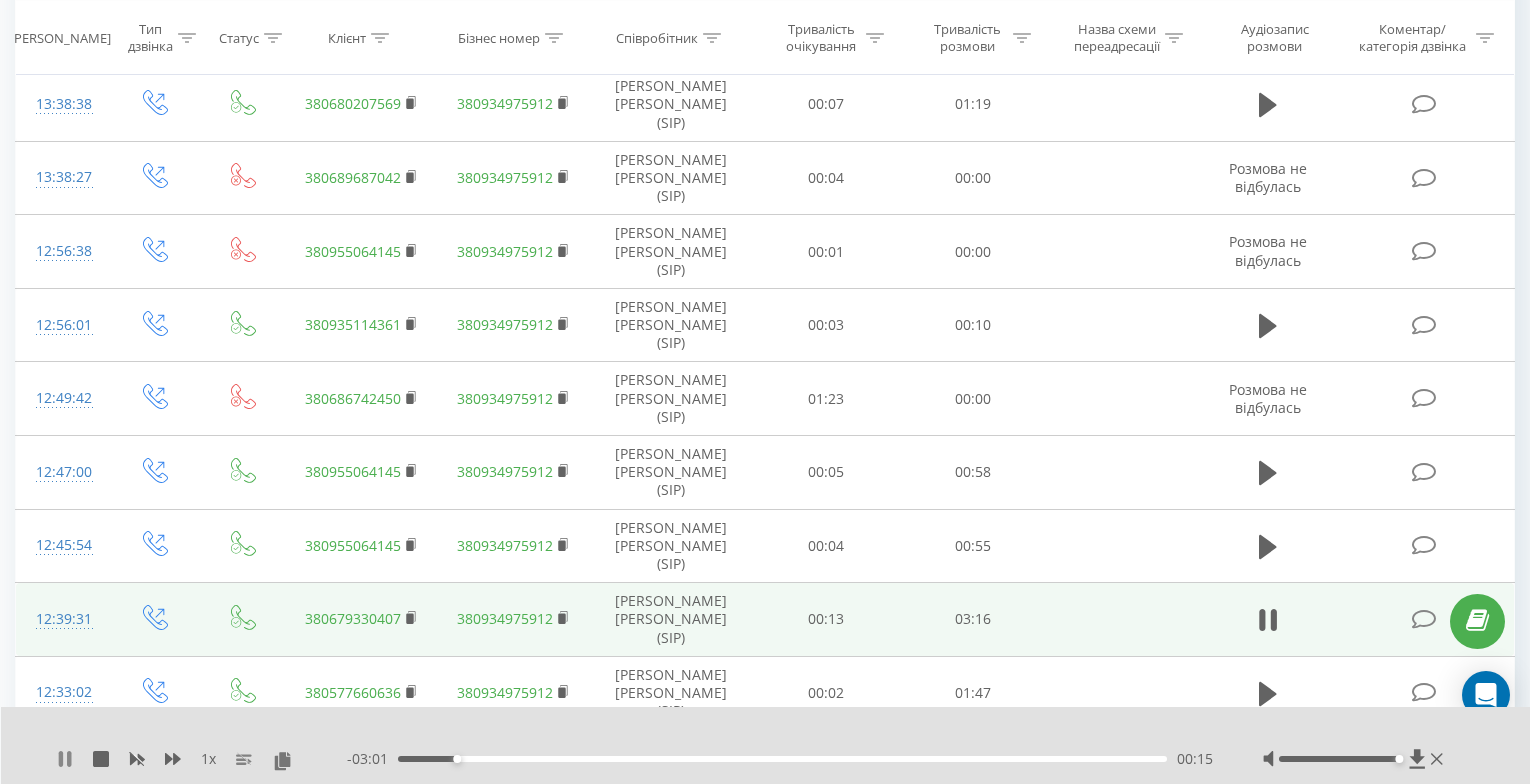 click 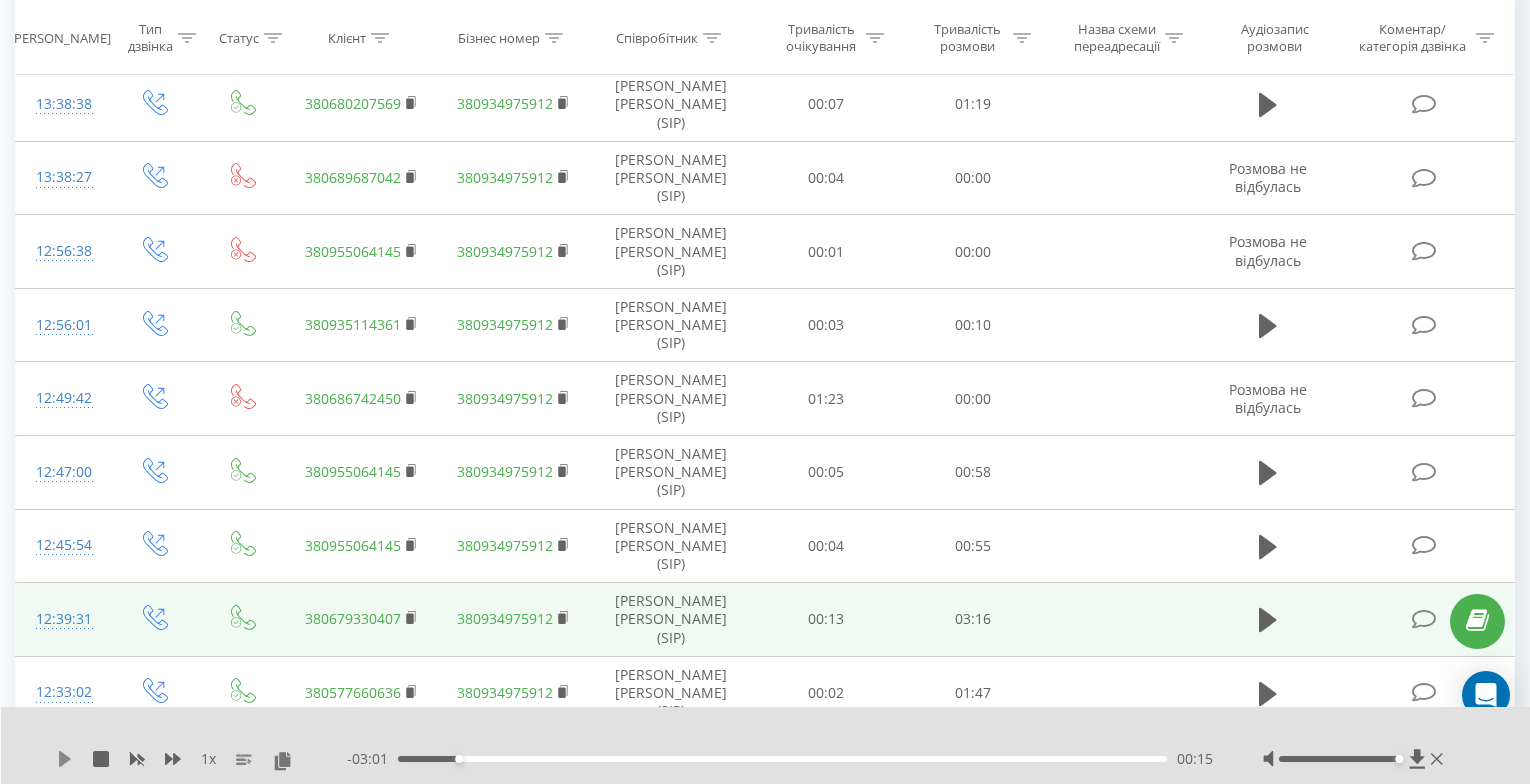 click 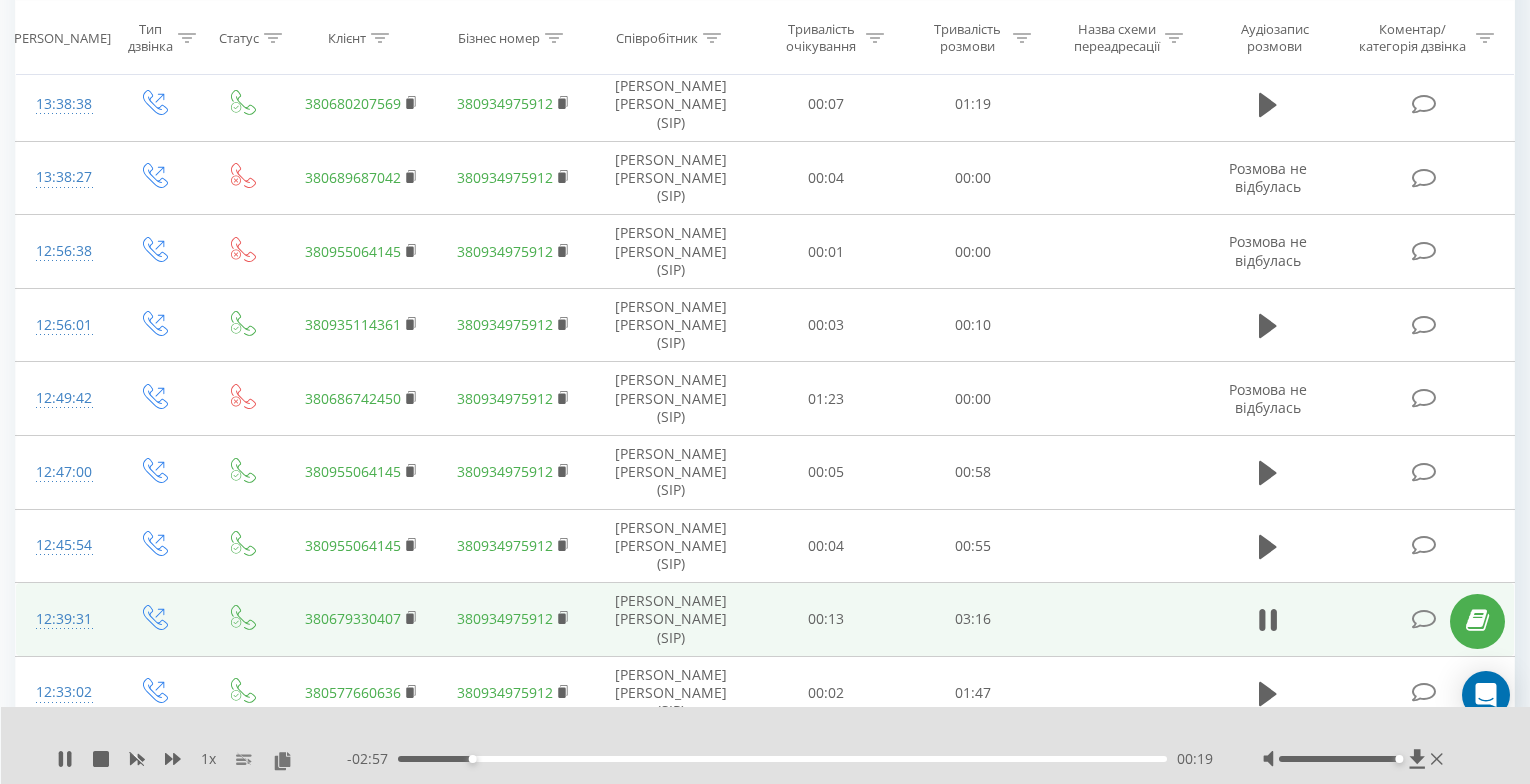 click on "- 02:57 00:19   00:19" at bounding box center [780, 759] 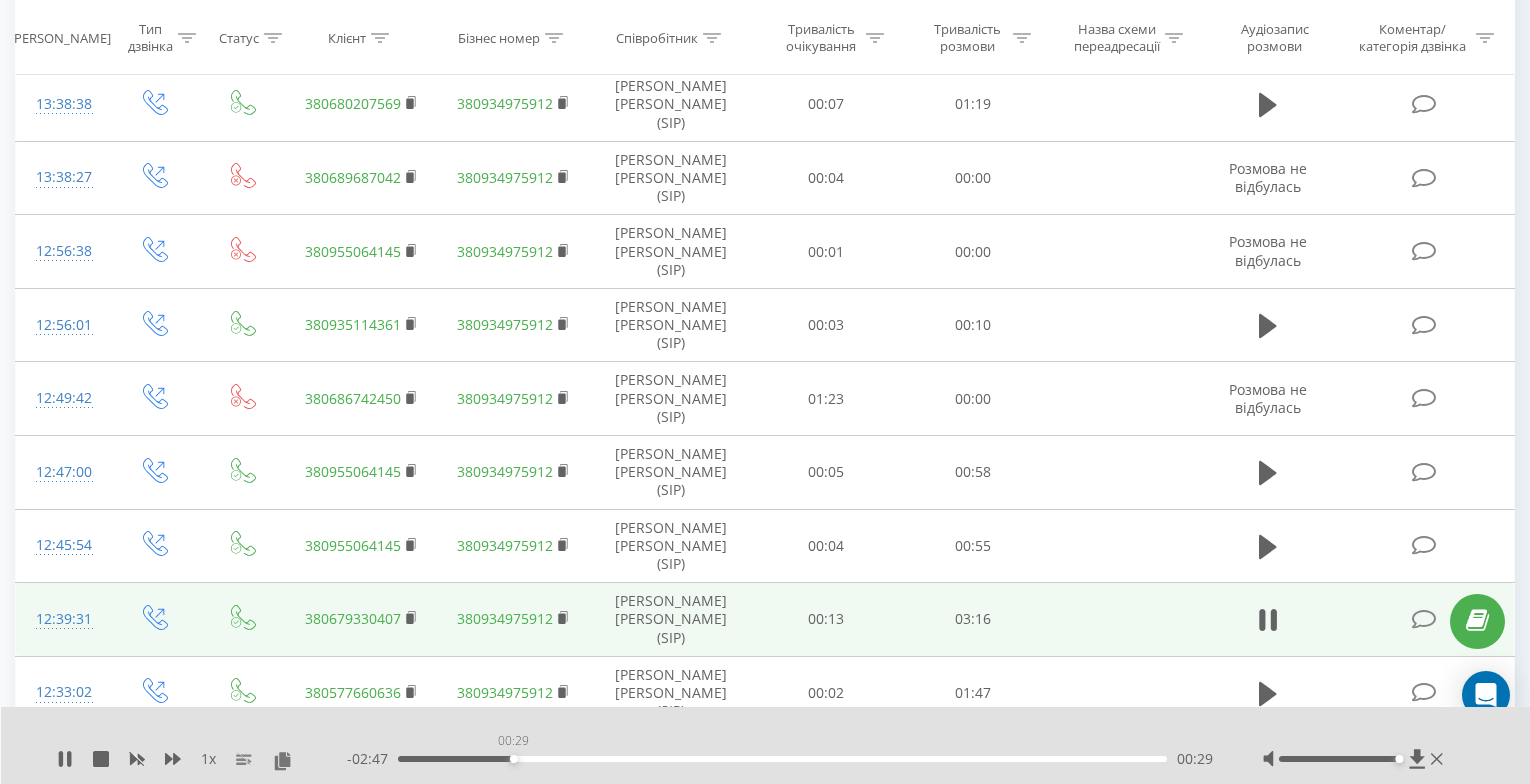 click on "00:29" at bounding box center [782, 759] 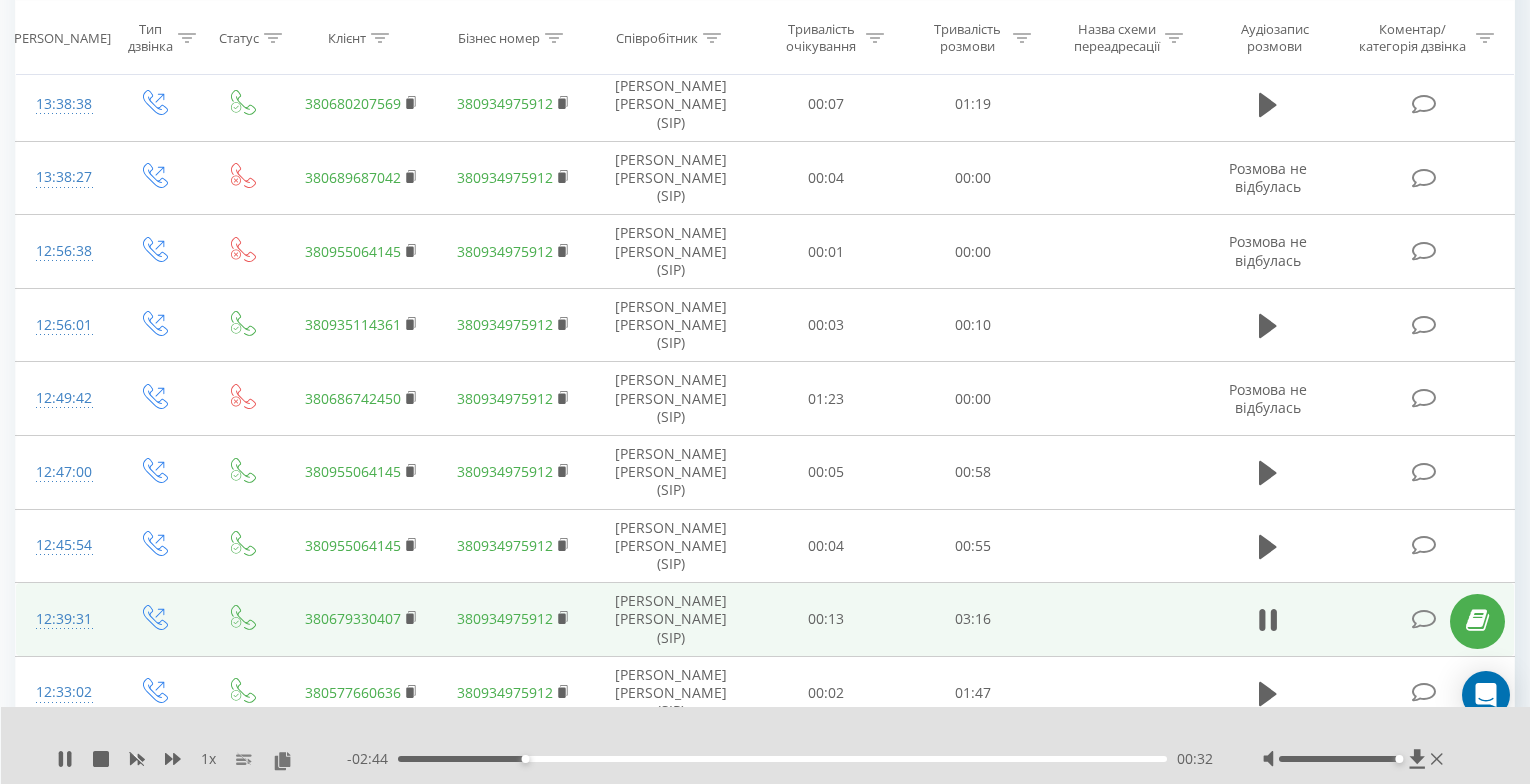 click on "00:32" at bounding box center (782, 759) 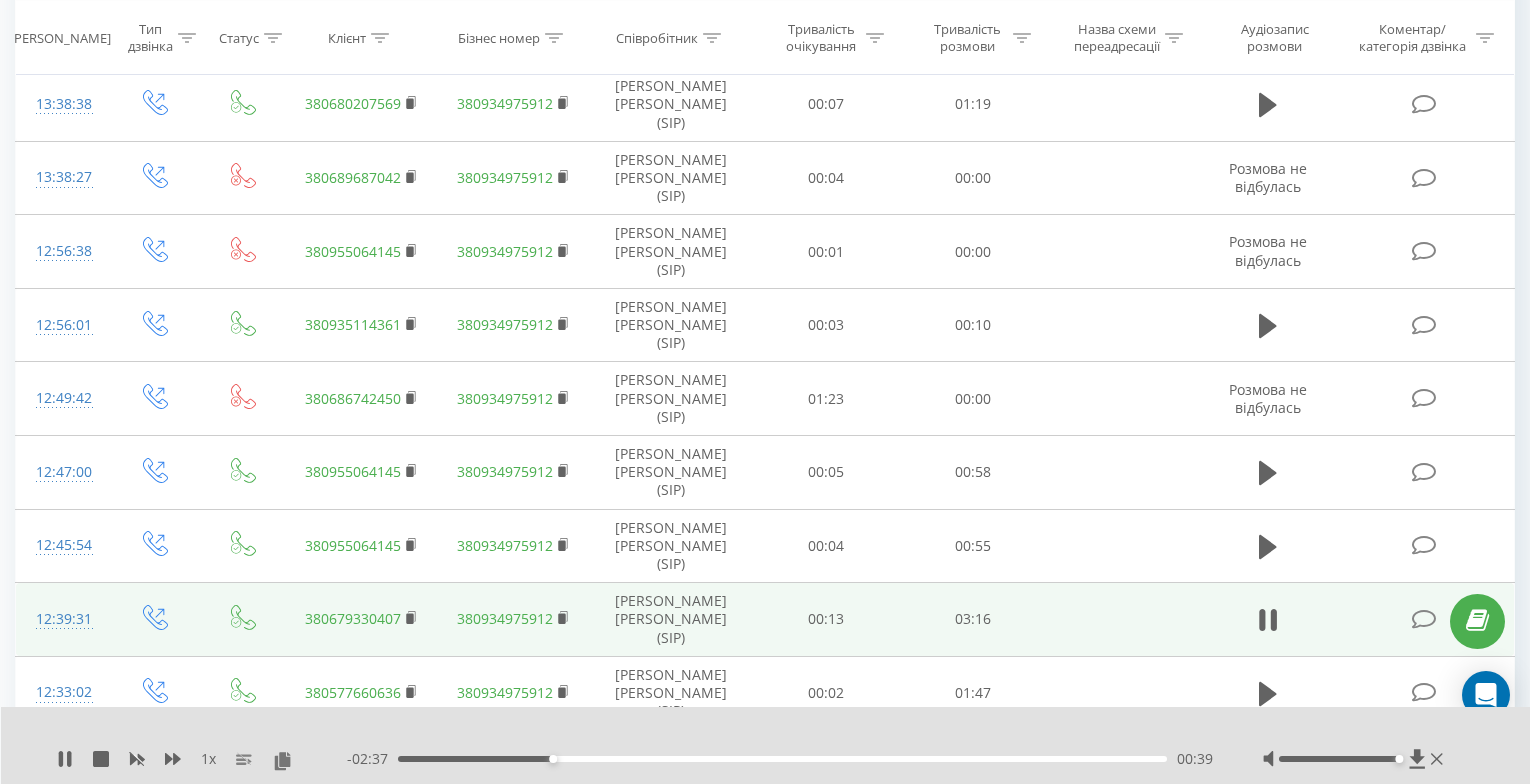 click on "- 02:37 00:39   00:39" at bounding box center (780, 759) 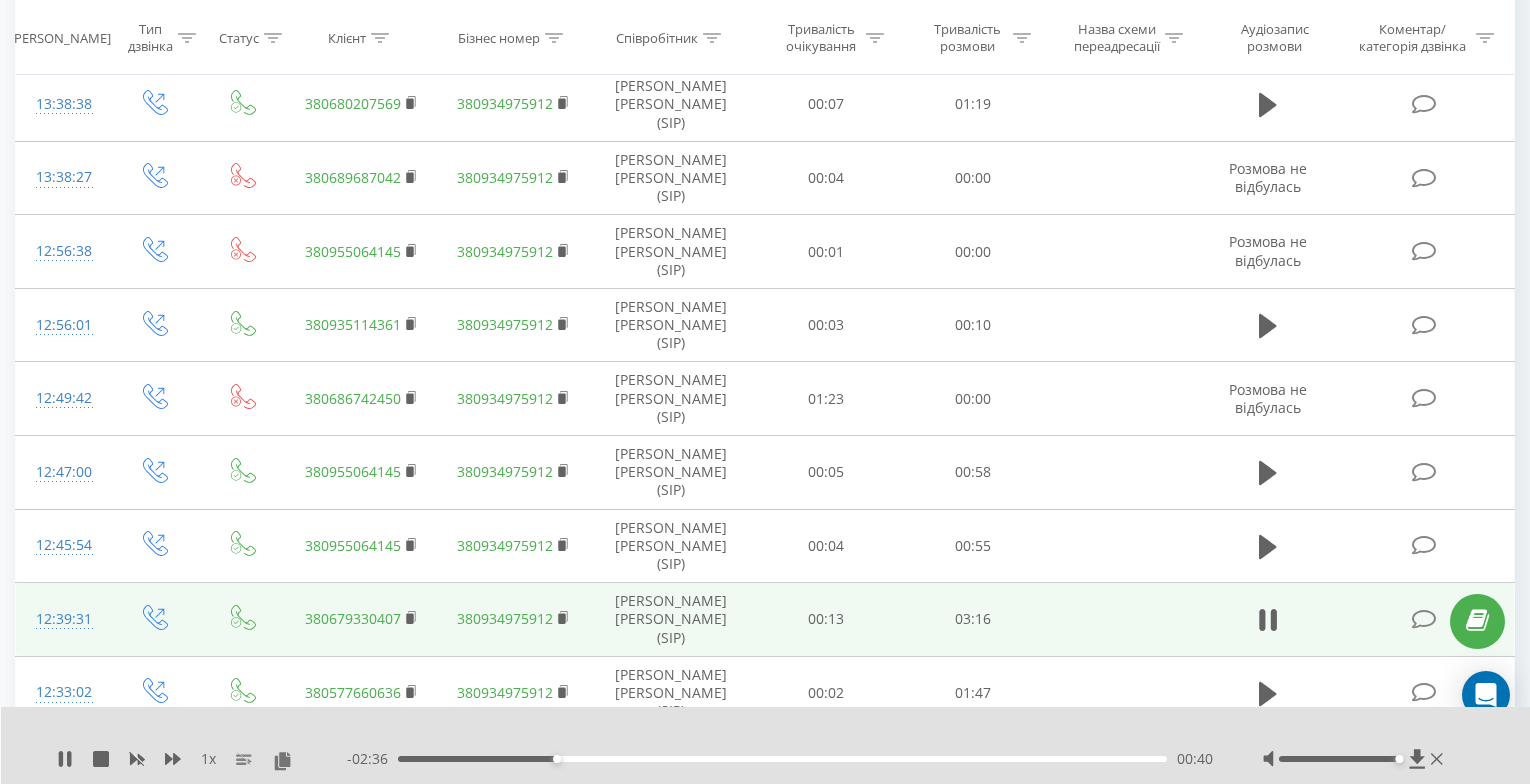 click on "00:40" at bounding box center (782, 759) 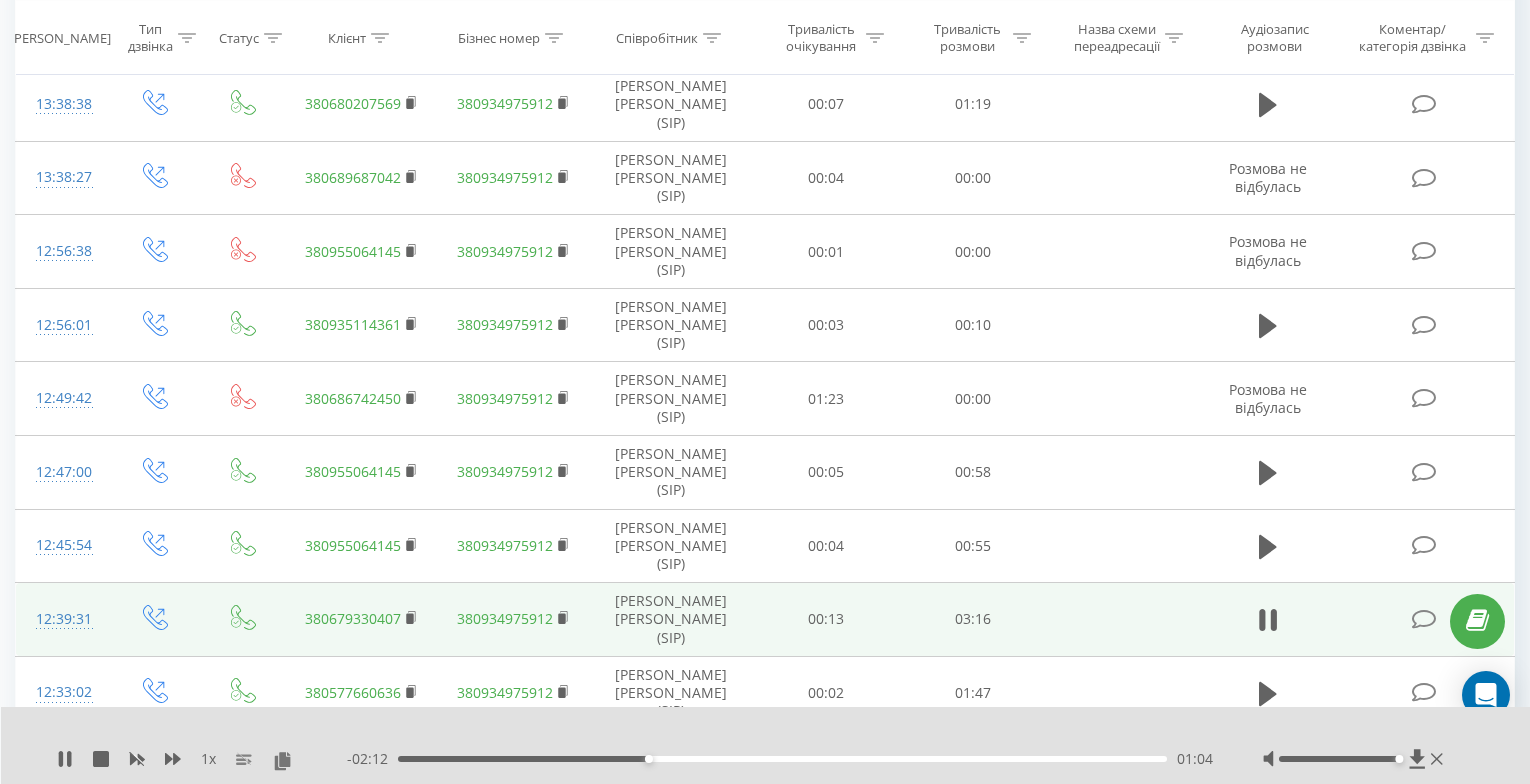 click on "- 02:12 01:04   01:04" at bounding box center (780, 759) 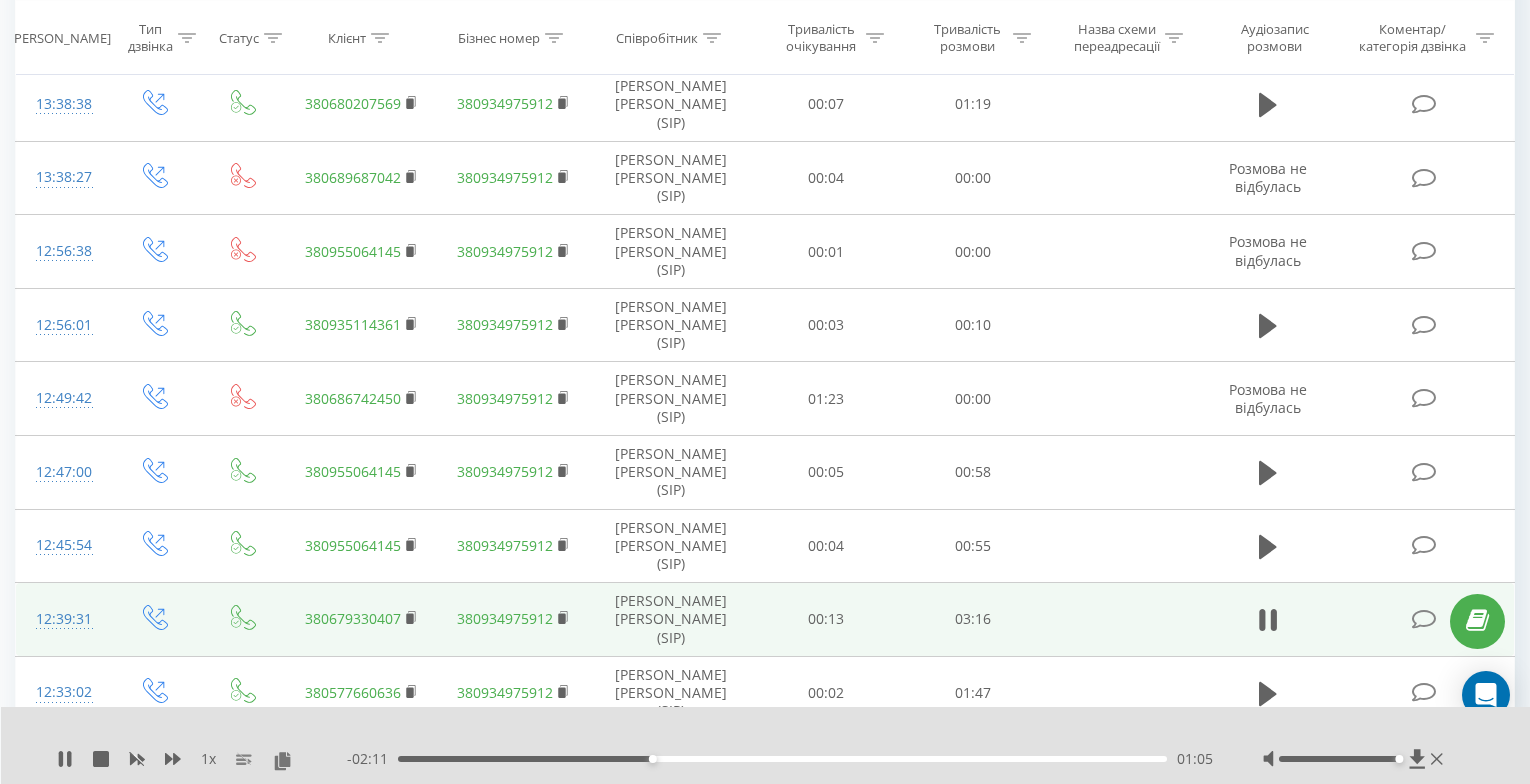 drag, startPoint x: 675, startPoint y: 756, endPoint x: 685, endPoint y: 760, distance: 10.770329 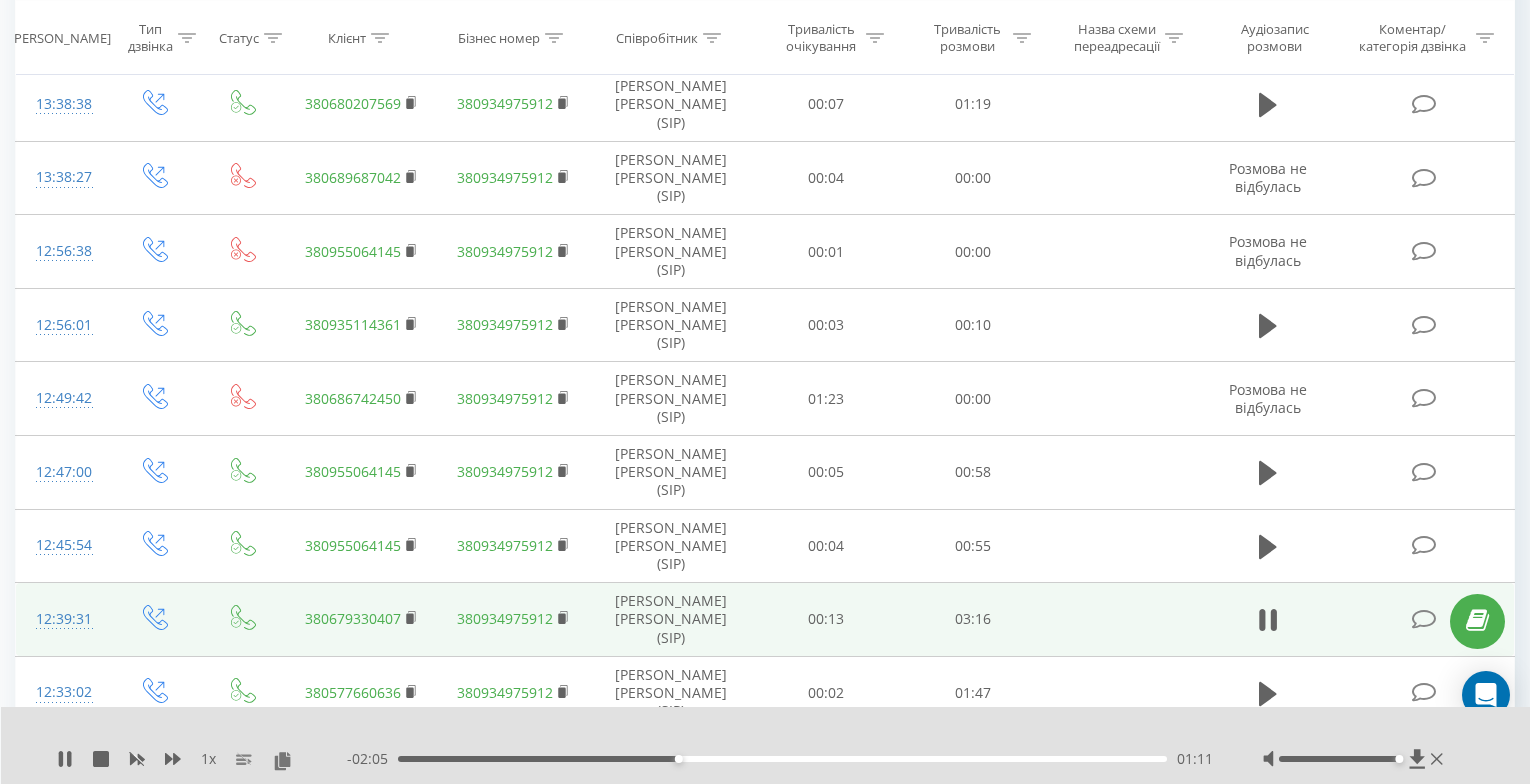 click on "- 02:05 01:11   01:11" at bounding box center [780, 759] 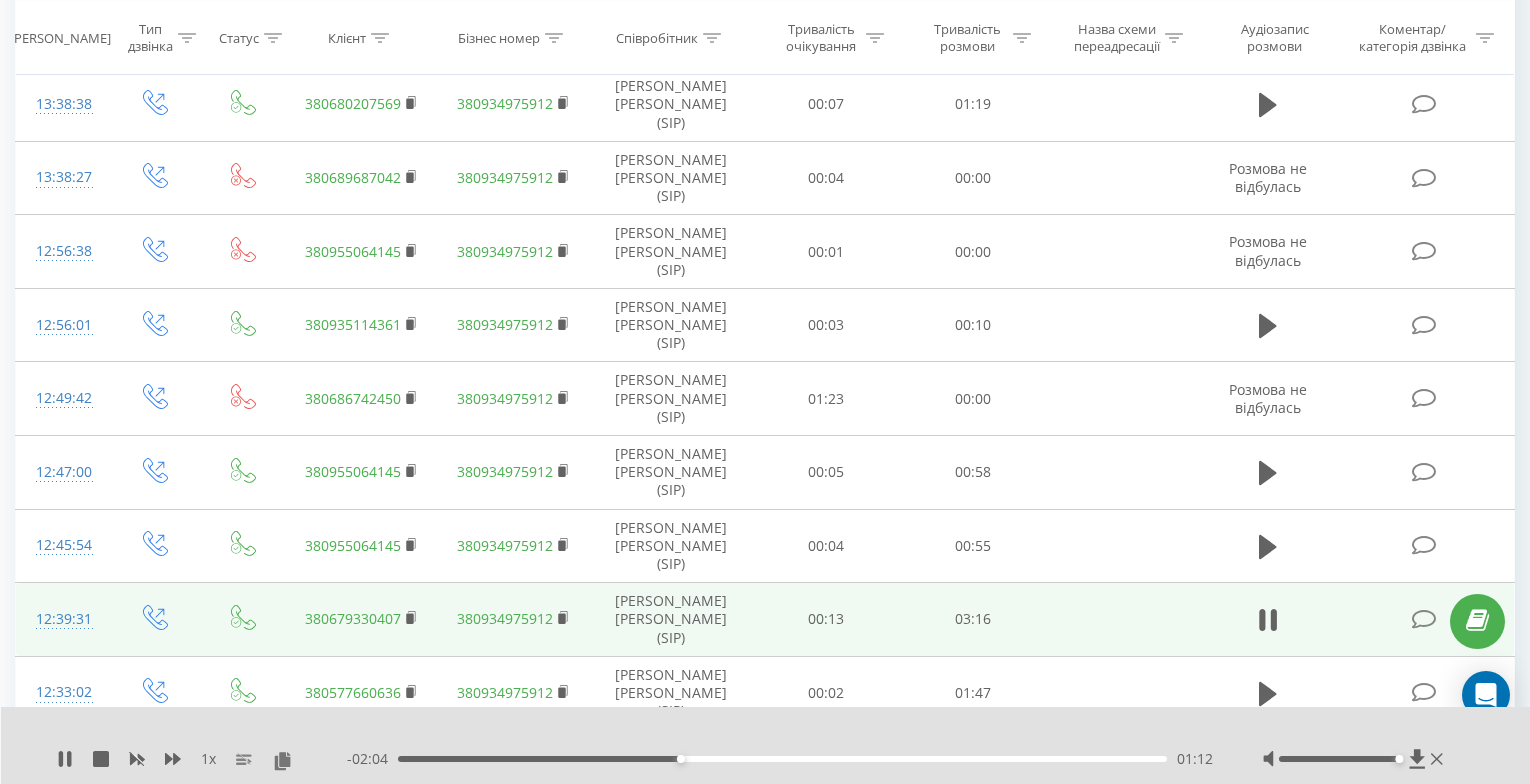 click on "- 02:04 01:12   01:12" at bounding box center (780, 759) 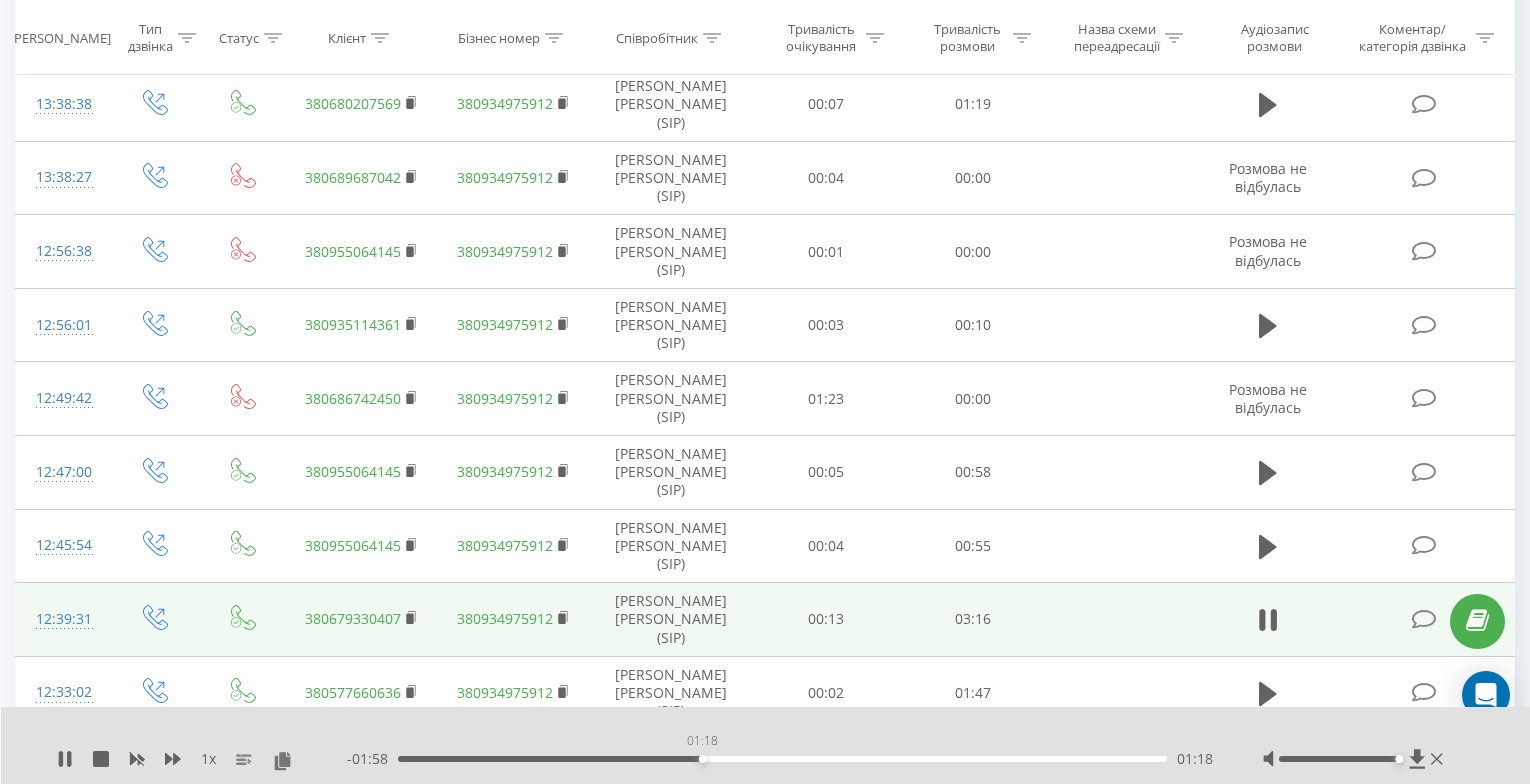 click on "01:18" at bounding box center (782, 759) 